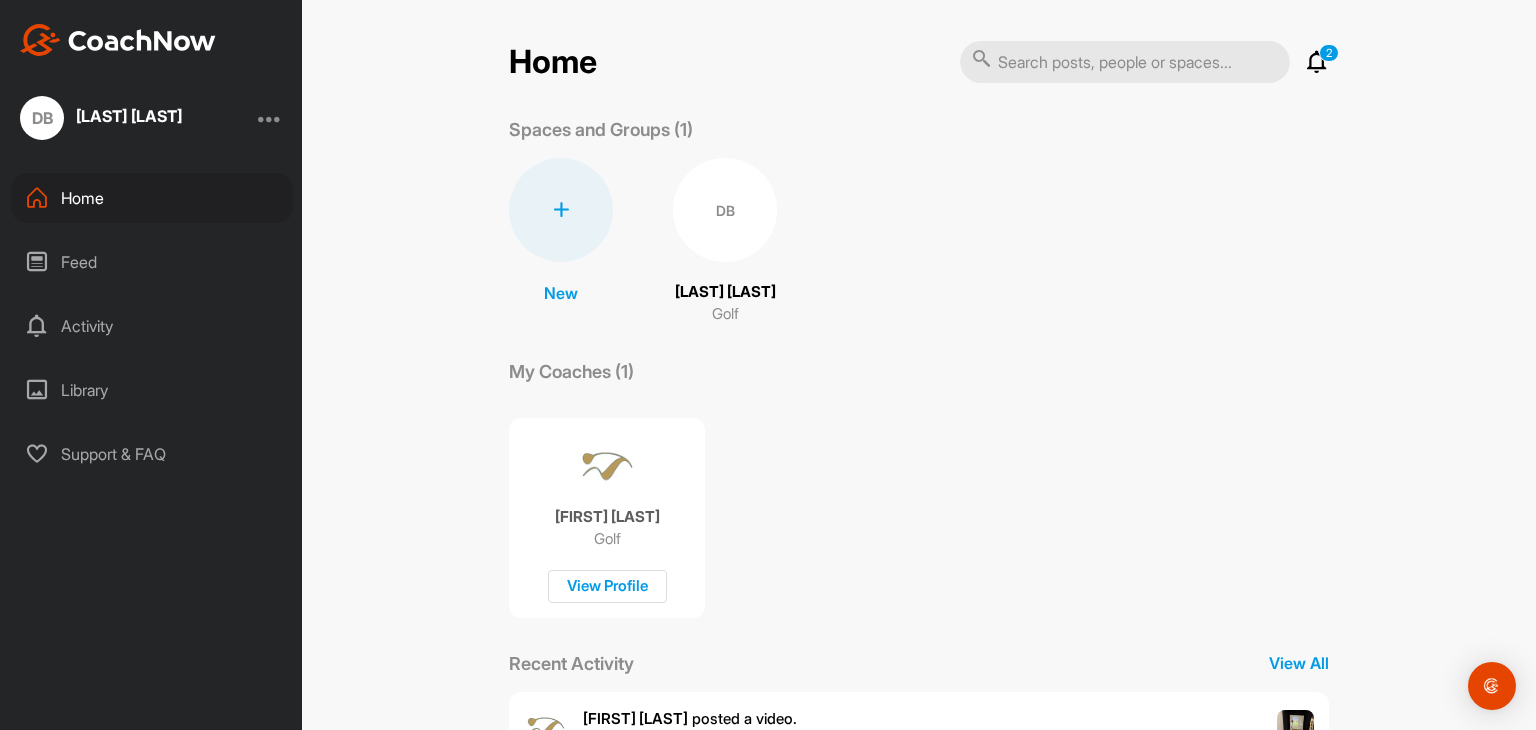 scroll, scrollTop: 0, scrollLeft: 0, axis: both 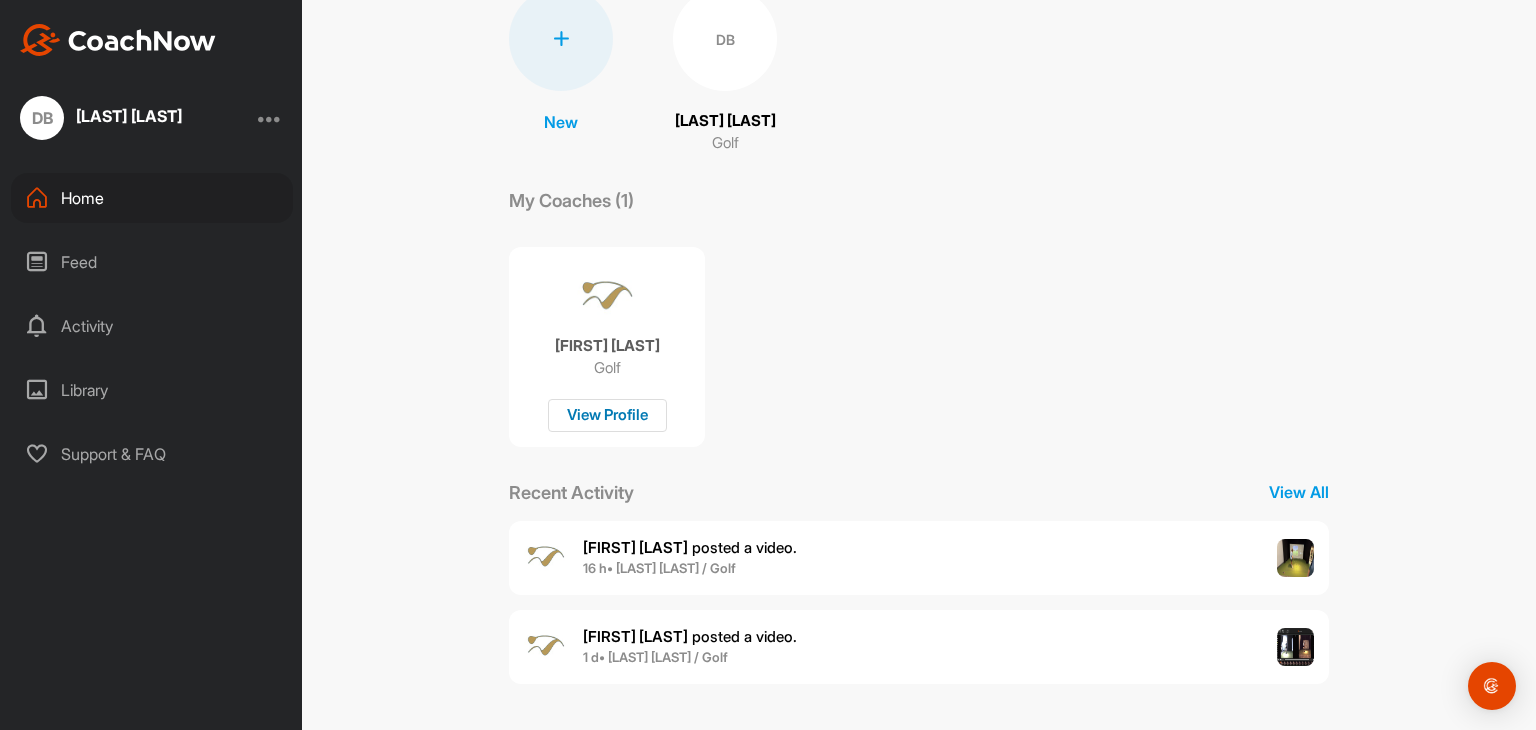 click on "View Profile" at bounding box center [607, 415] 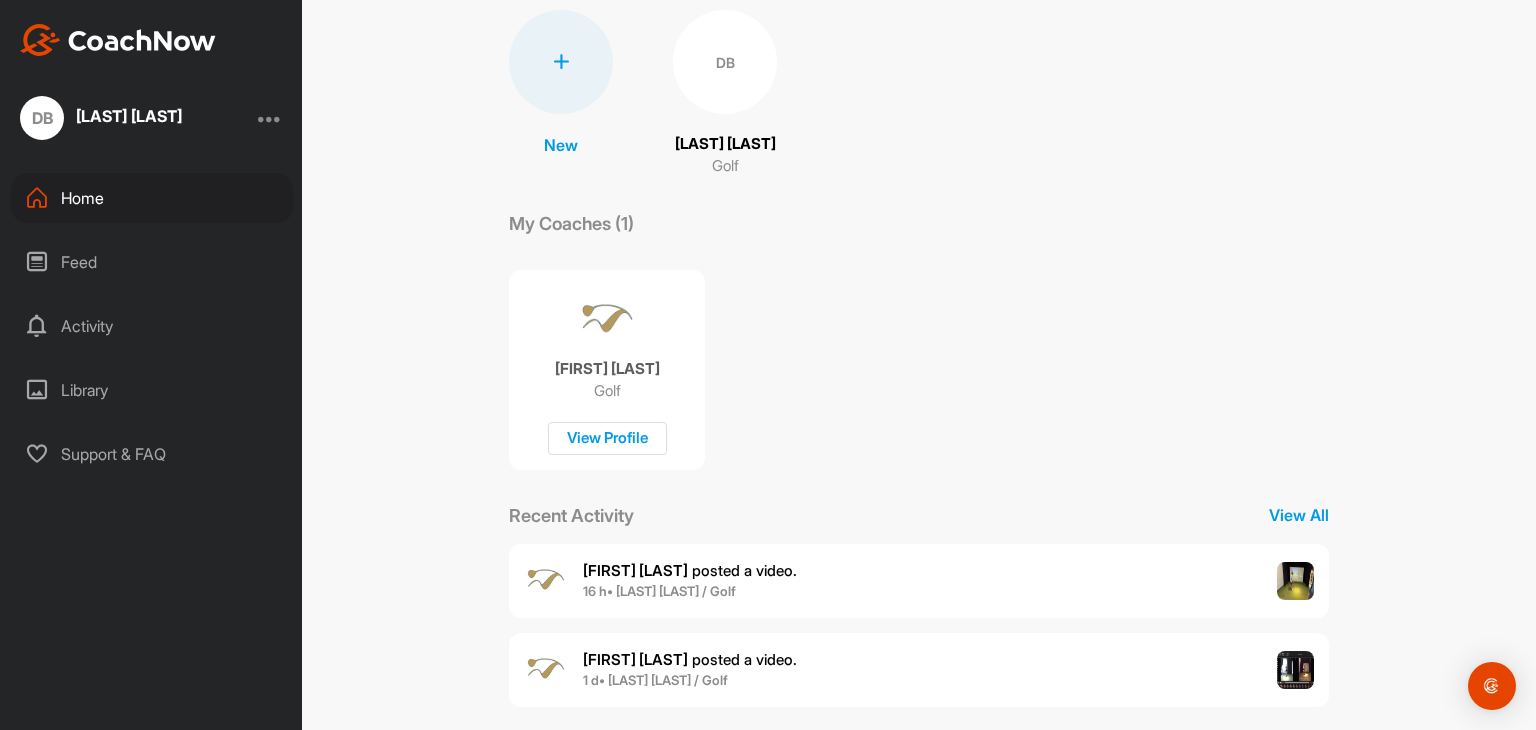 scroll, scrollTop: 171, scrollLeft: 0, axis: vertical 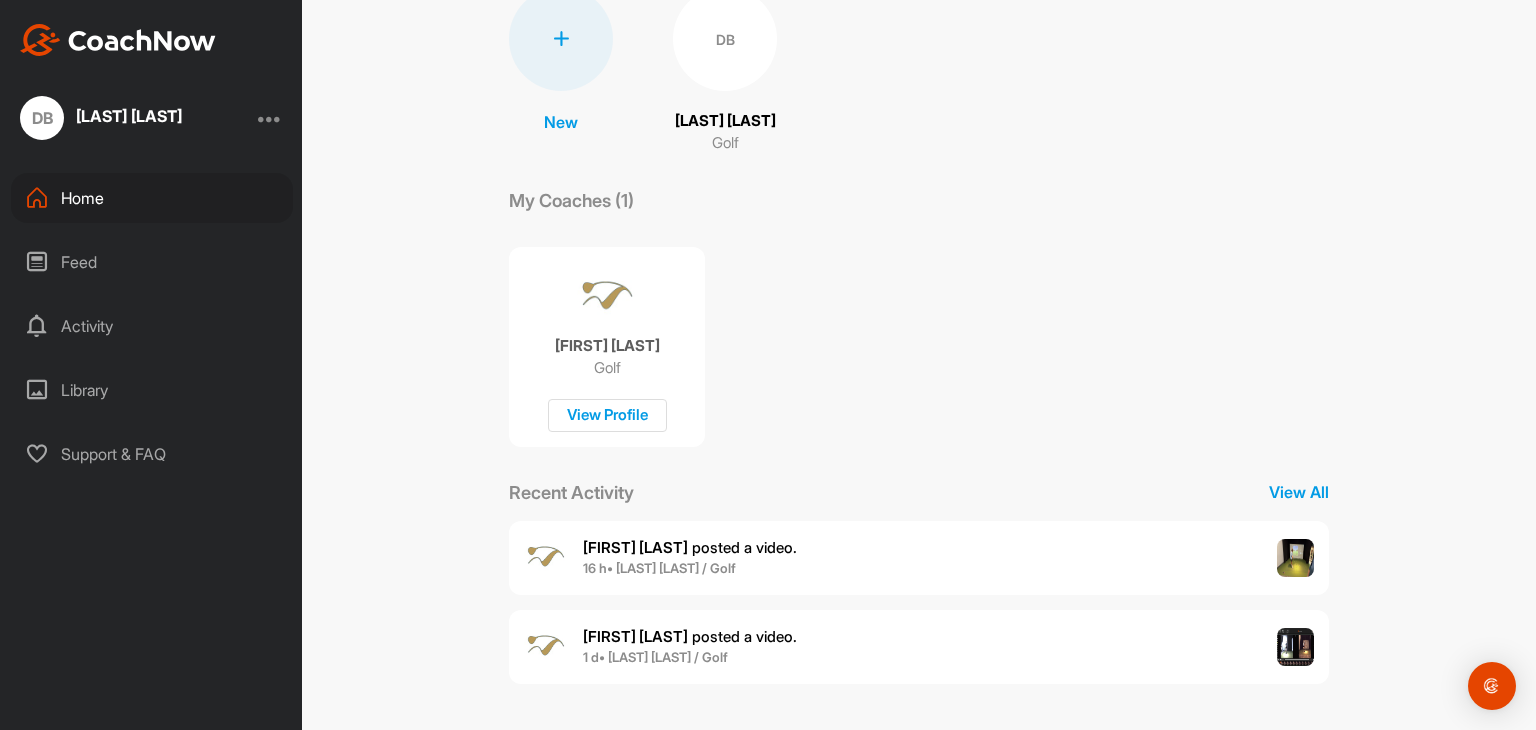 click on "[FIRST] [LAST]   posted a video . 16 h  • [LAST] [LAST] / Golf" at bounding box center (919, 558) 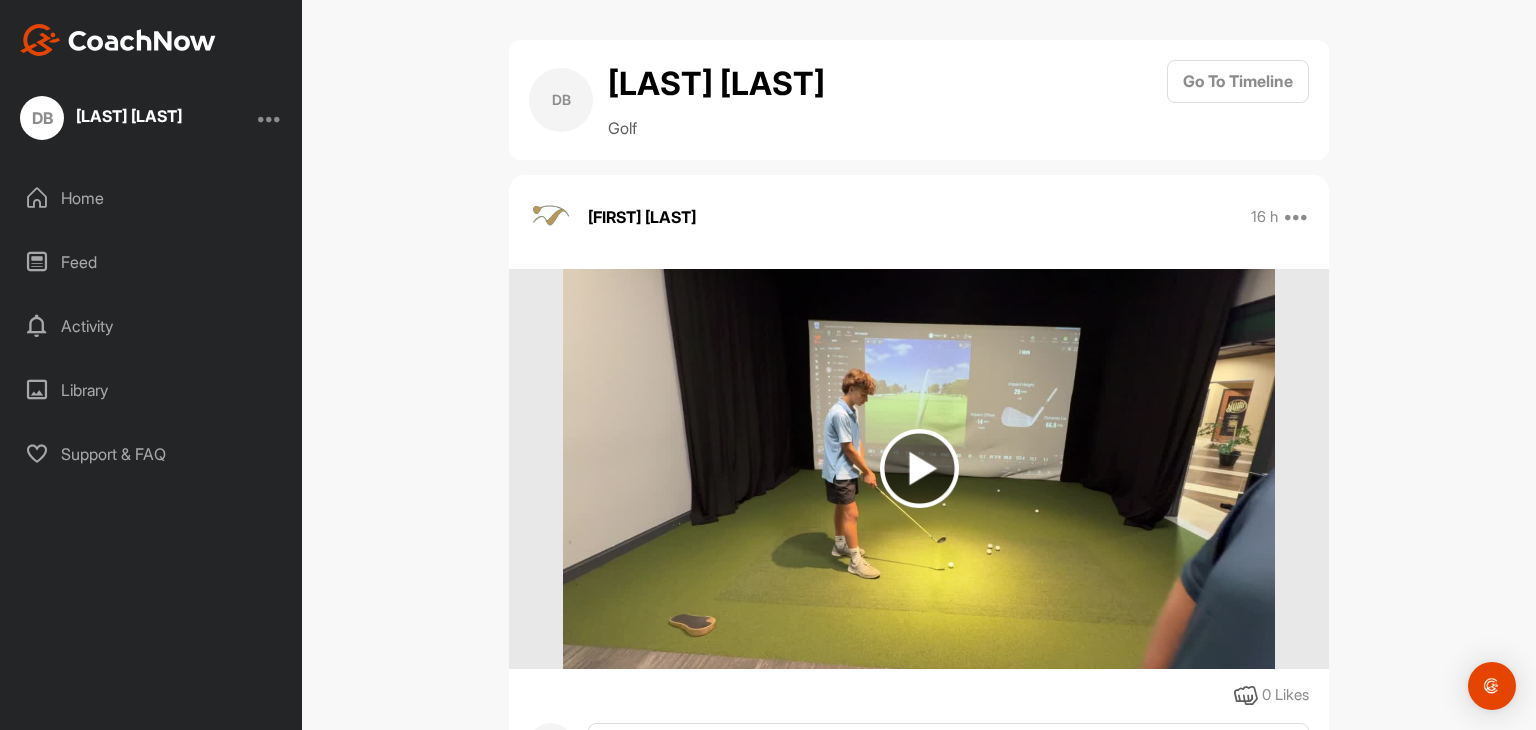 click at bounding box center (919, 468) 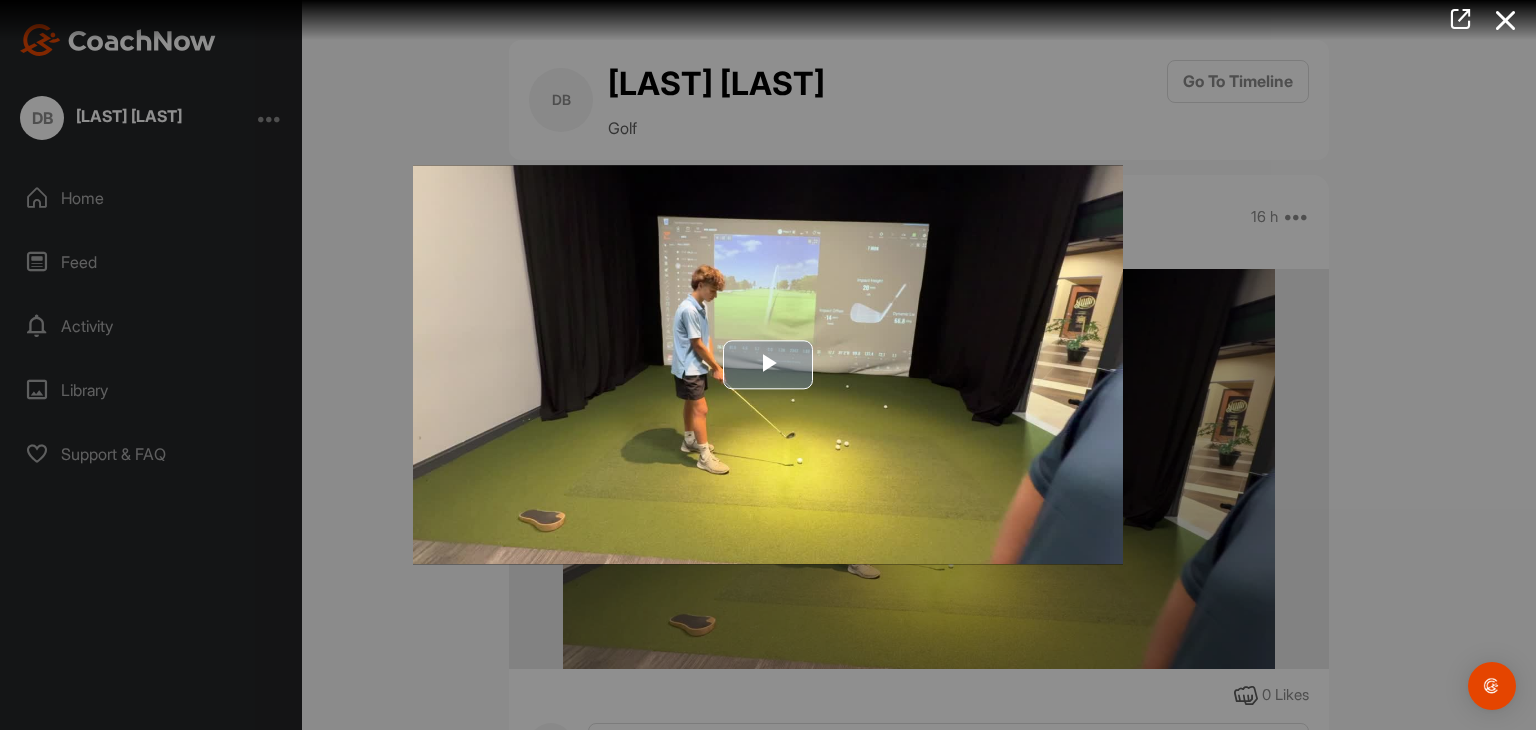 click at bounding box center [768, 365] 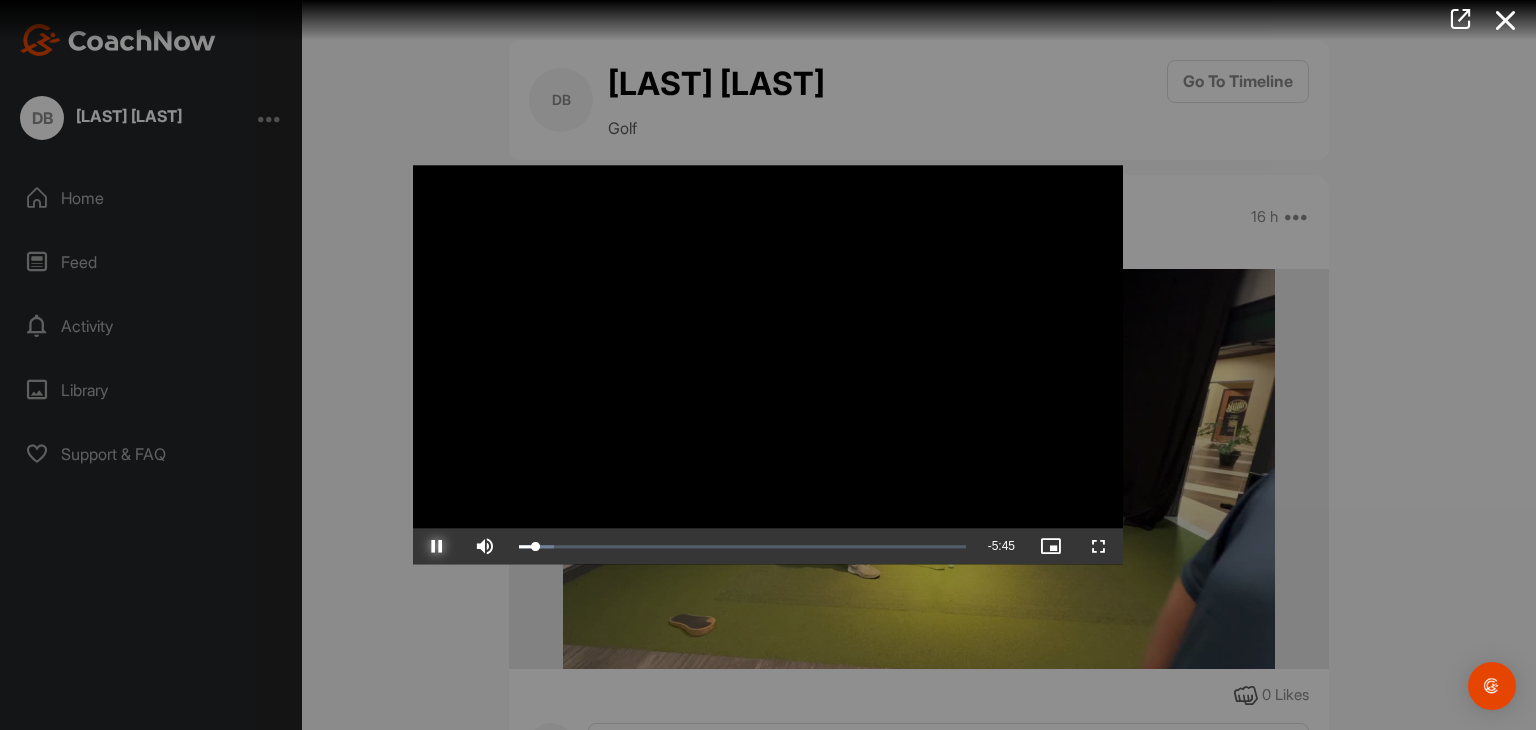 click at bounding box center [437, 547] 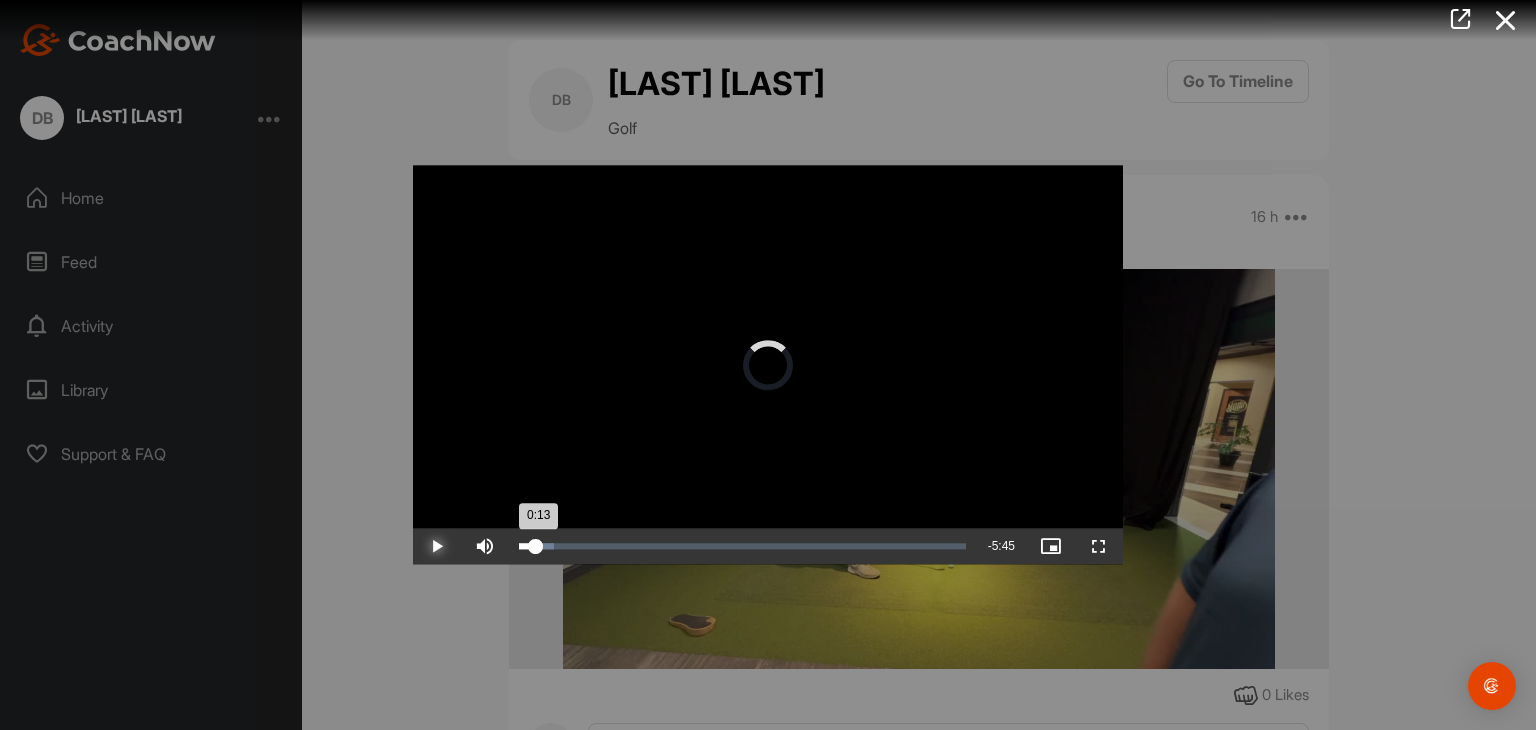 click on "0:13" at bounding box center (527, 547) 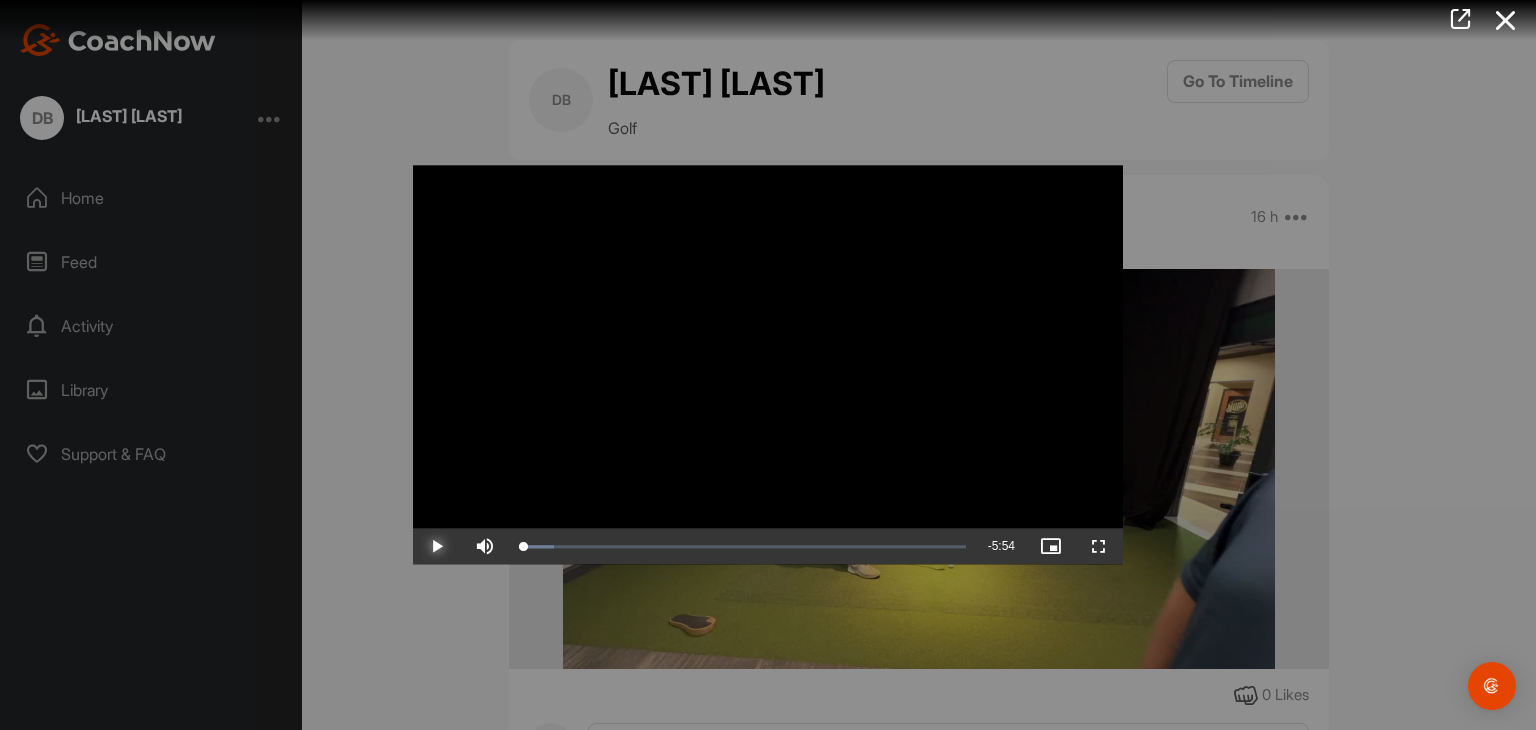 click at bounding box center [437, 547] 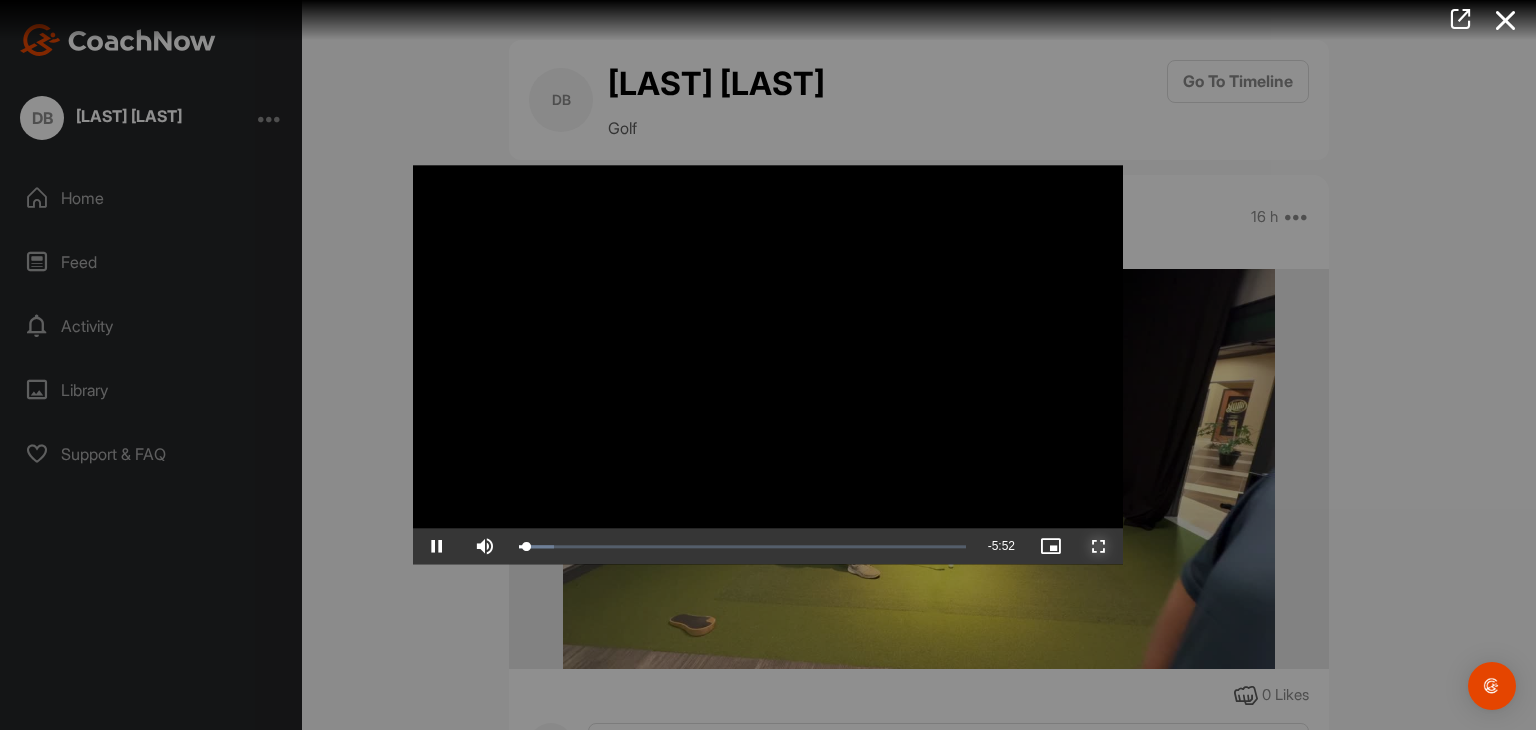 click at bounding box center [1099, 547] 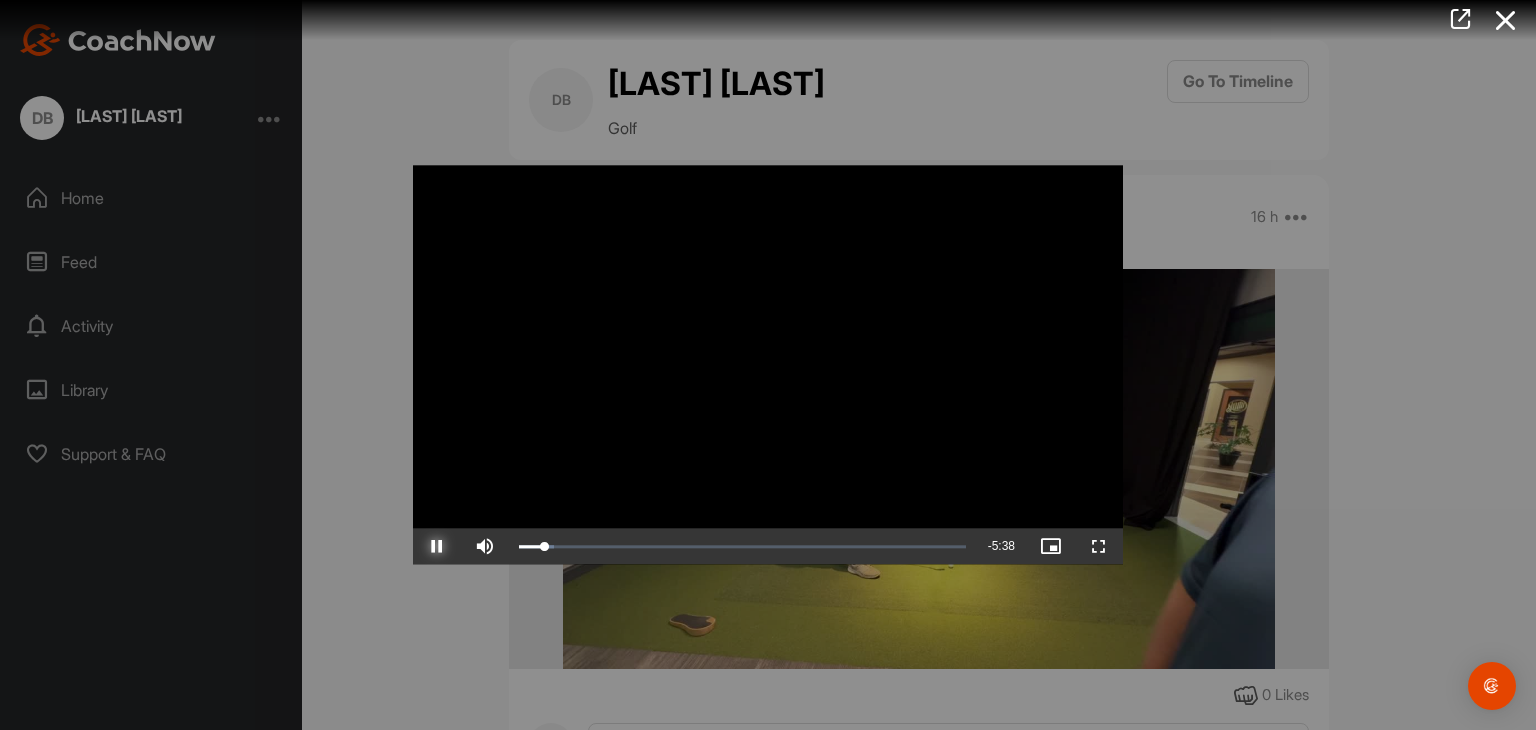 click at bounding box center [437, 547] 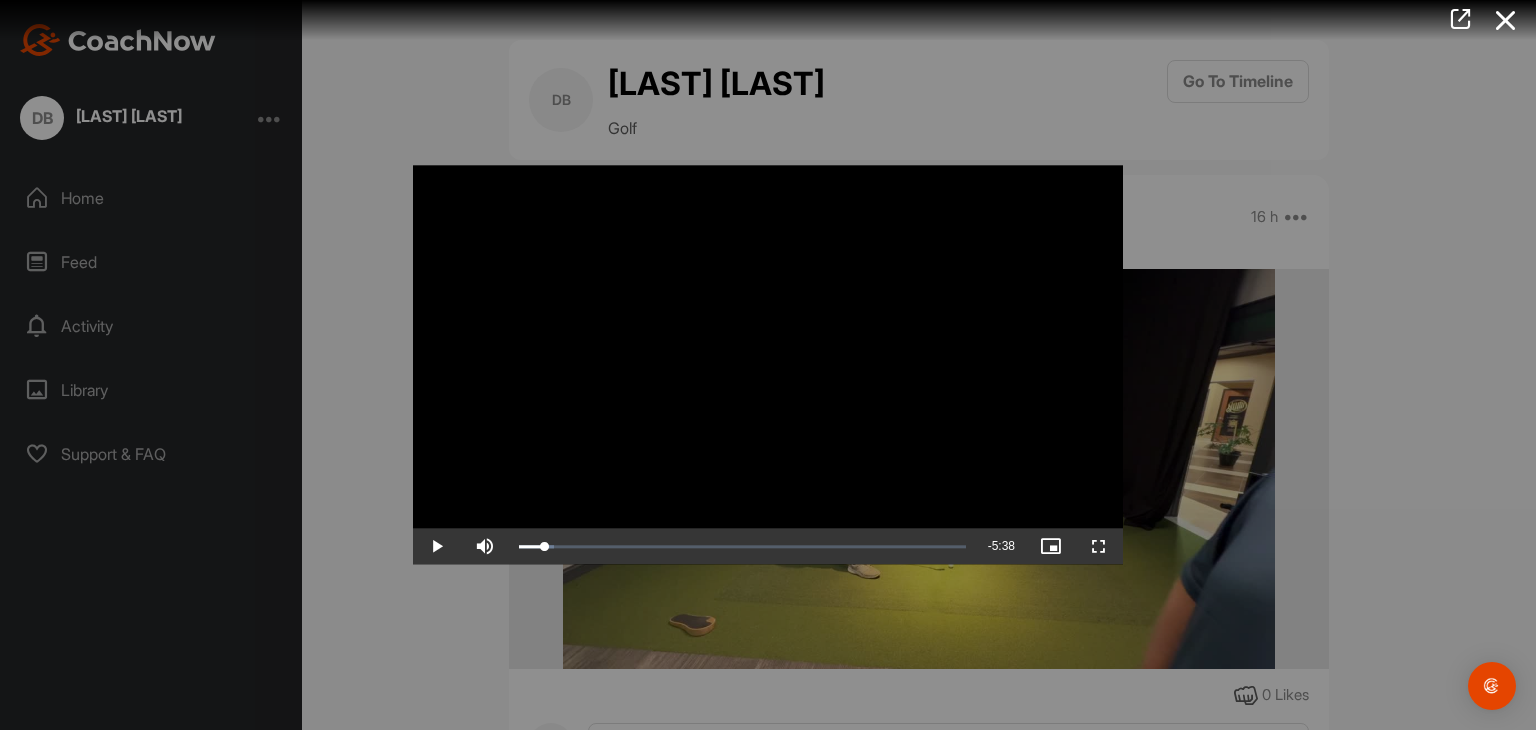 click at bounding box center [768, 365] 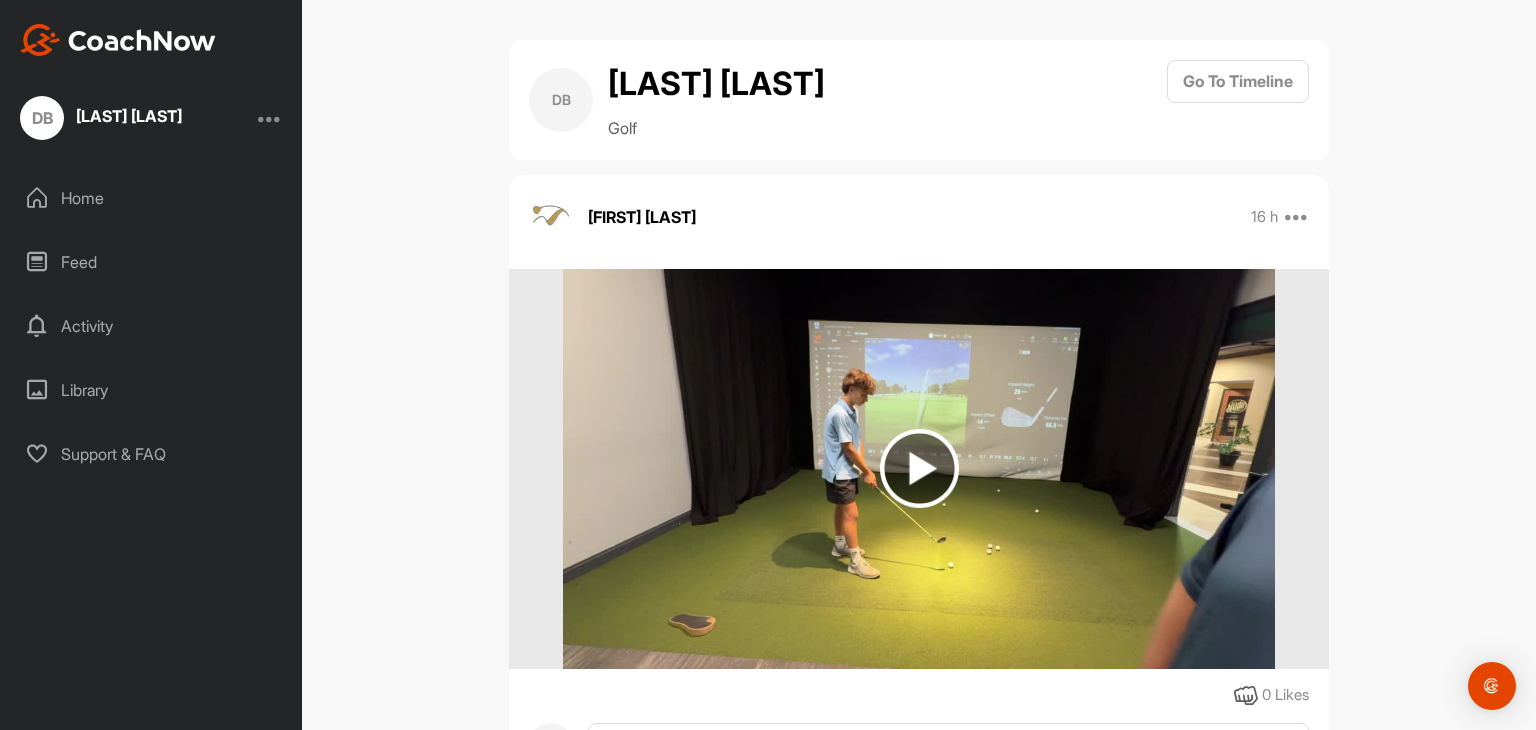 click at bounding box center (918, 469) 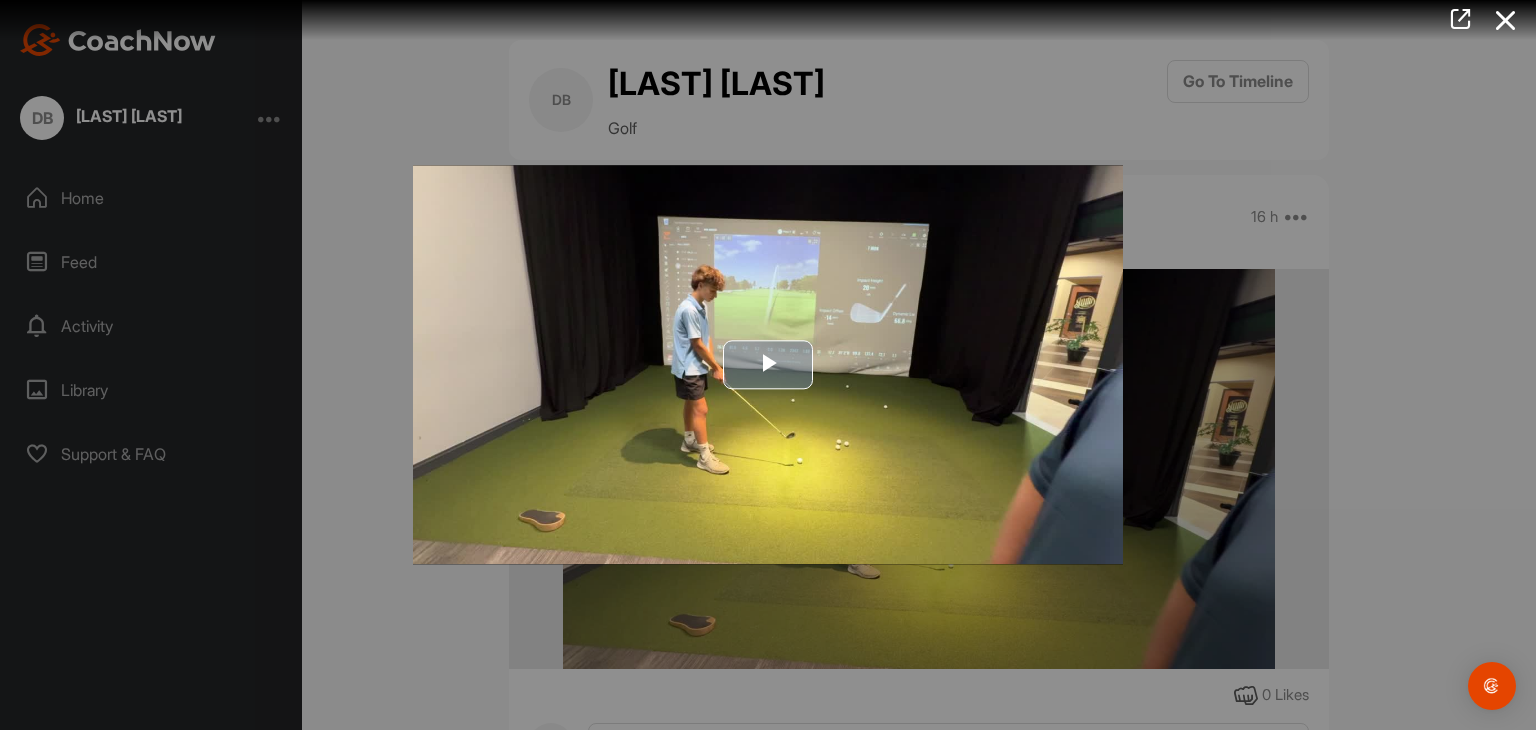 click at bounding box center (768, 365) 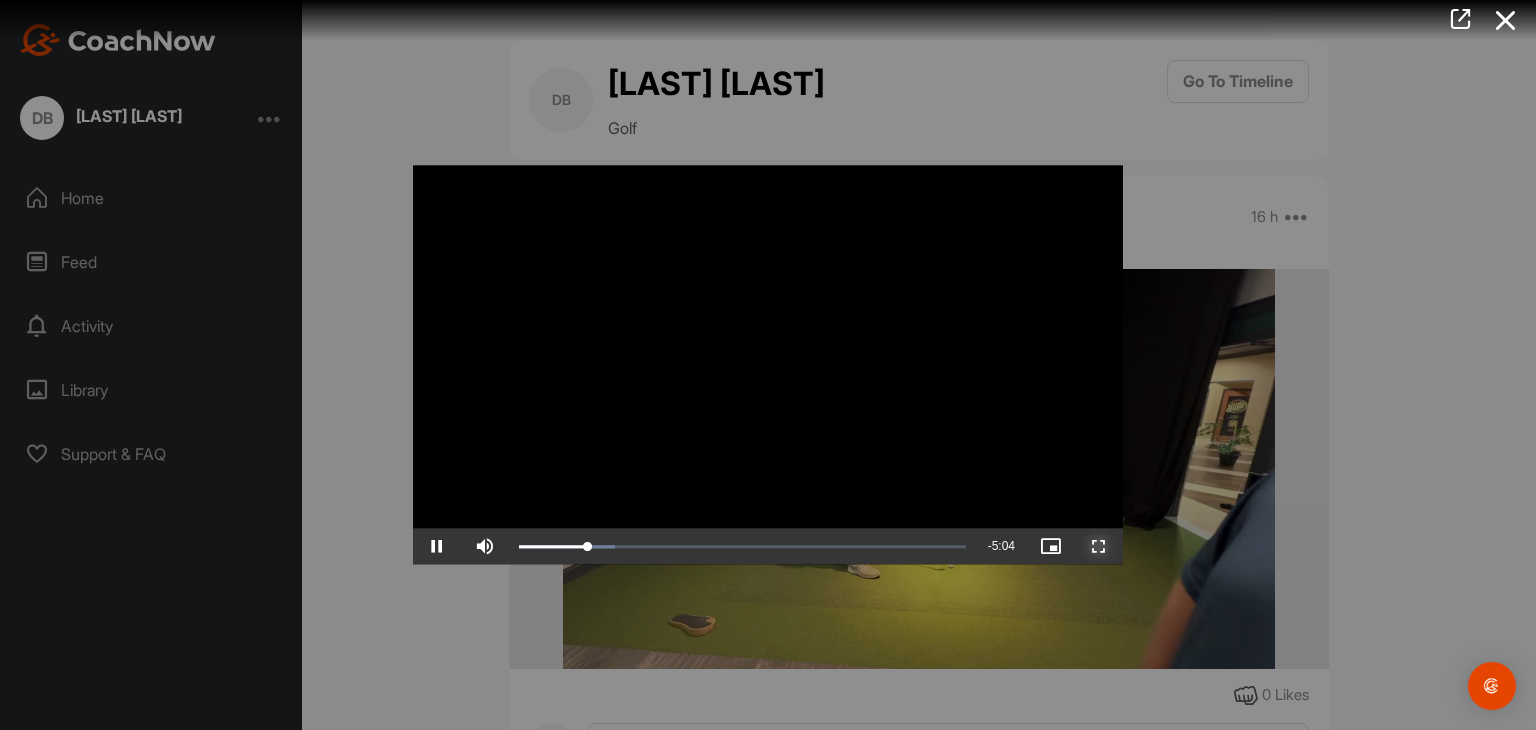 click at bounding box center [1099, 547] 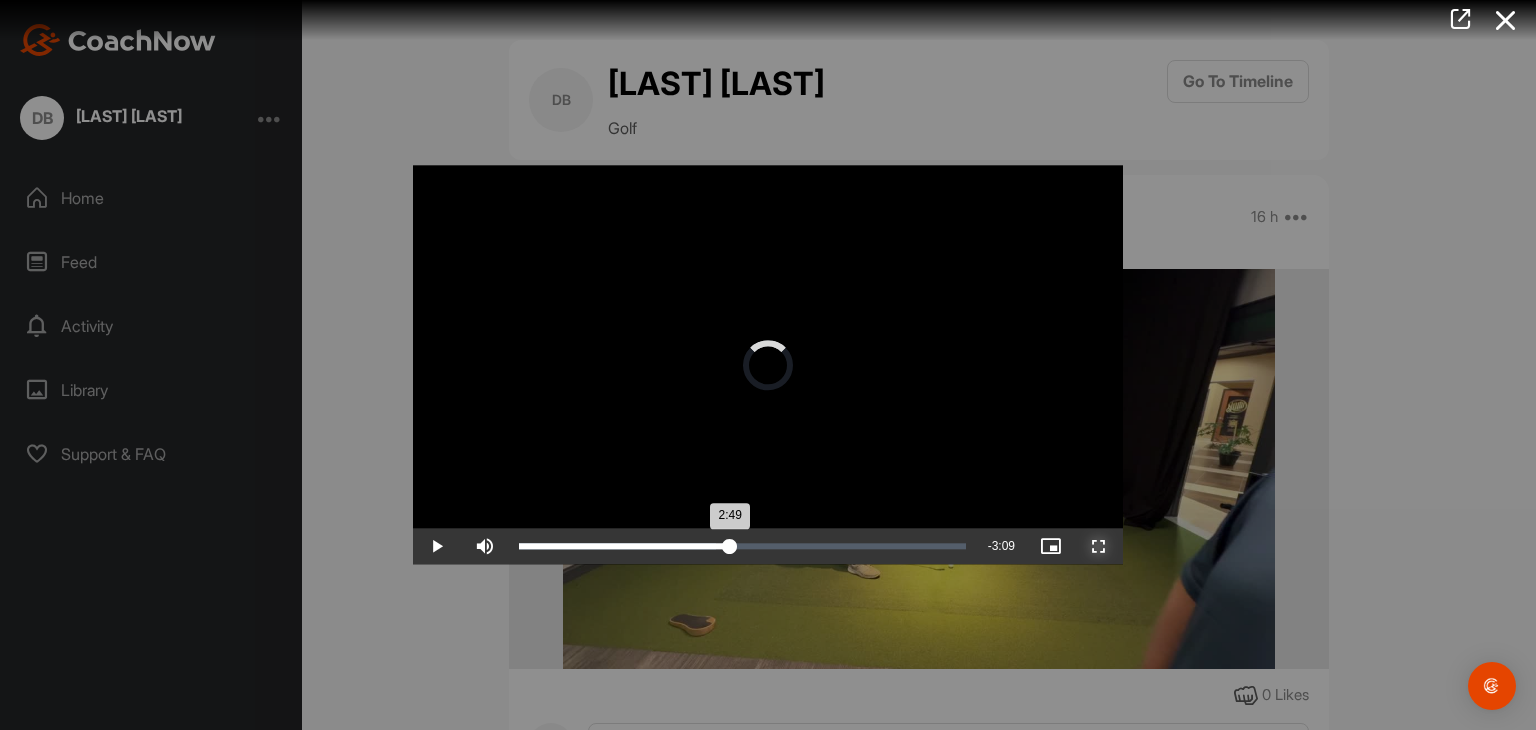click on "Loaded :  44.21% 2:49 2:49" at bounding box center [742, 547] 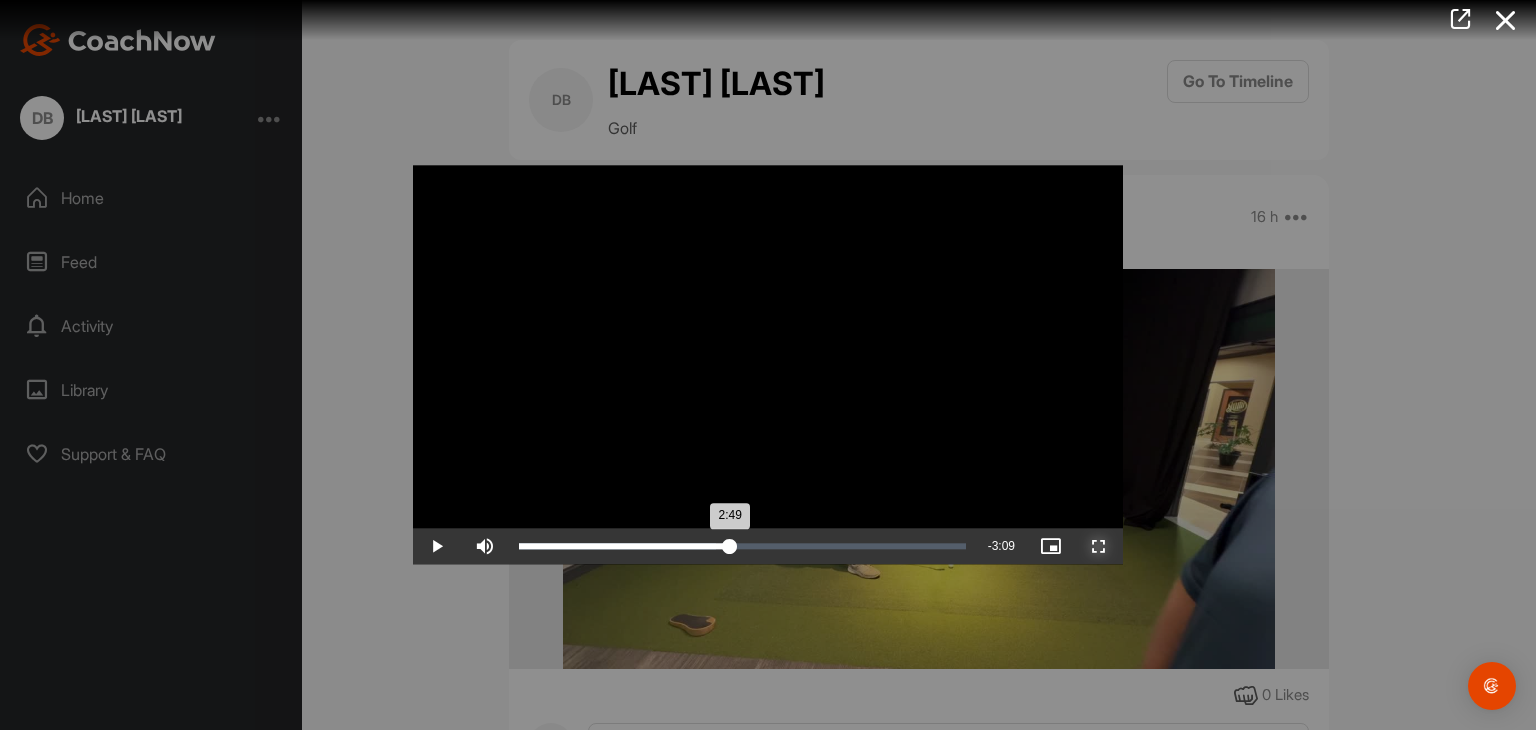 click on "2:49" at bounding box center (624, 547) 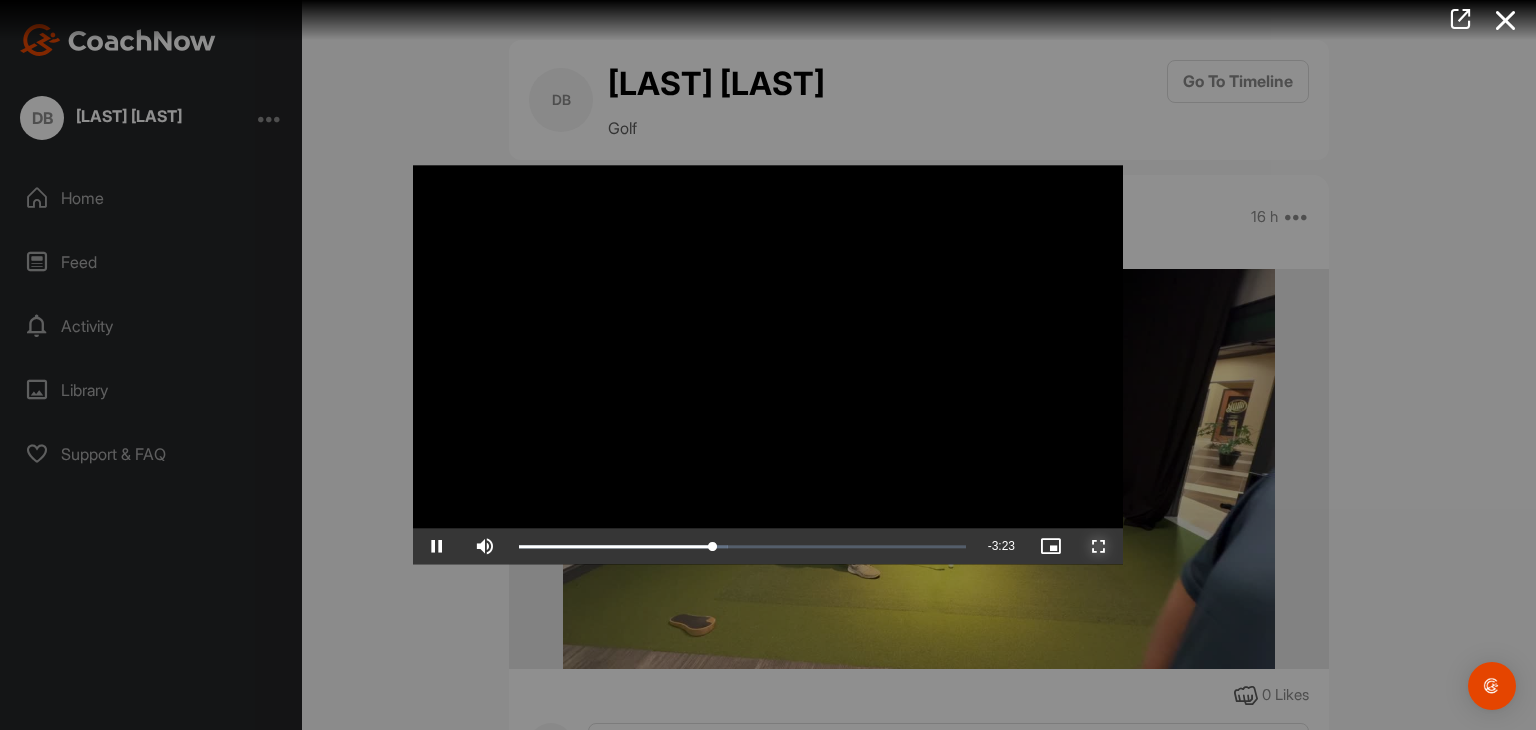 click at bounding box center (1099, 547) 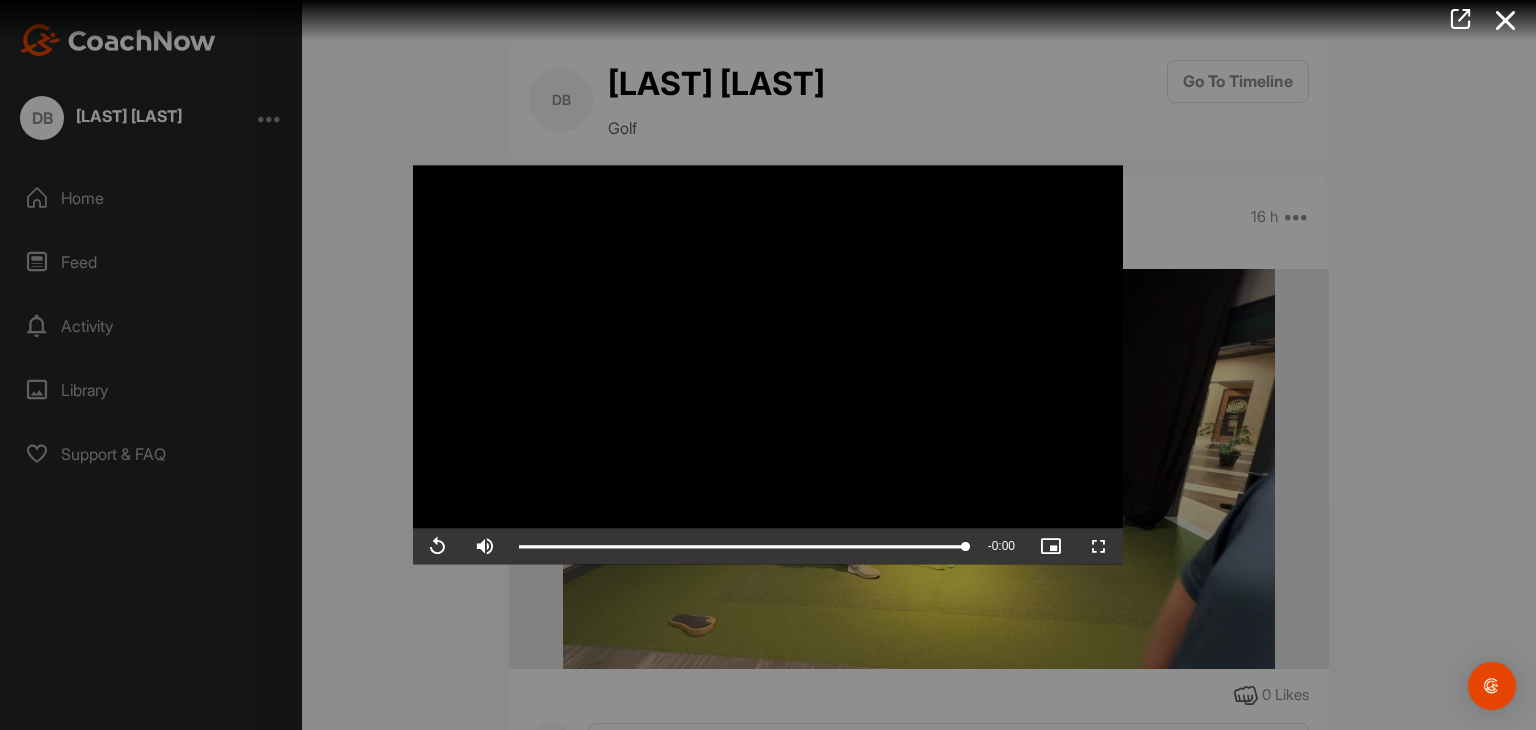 click at bounding box center [768, 365] 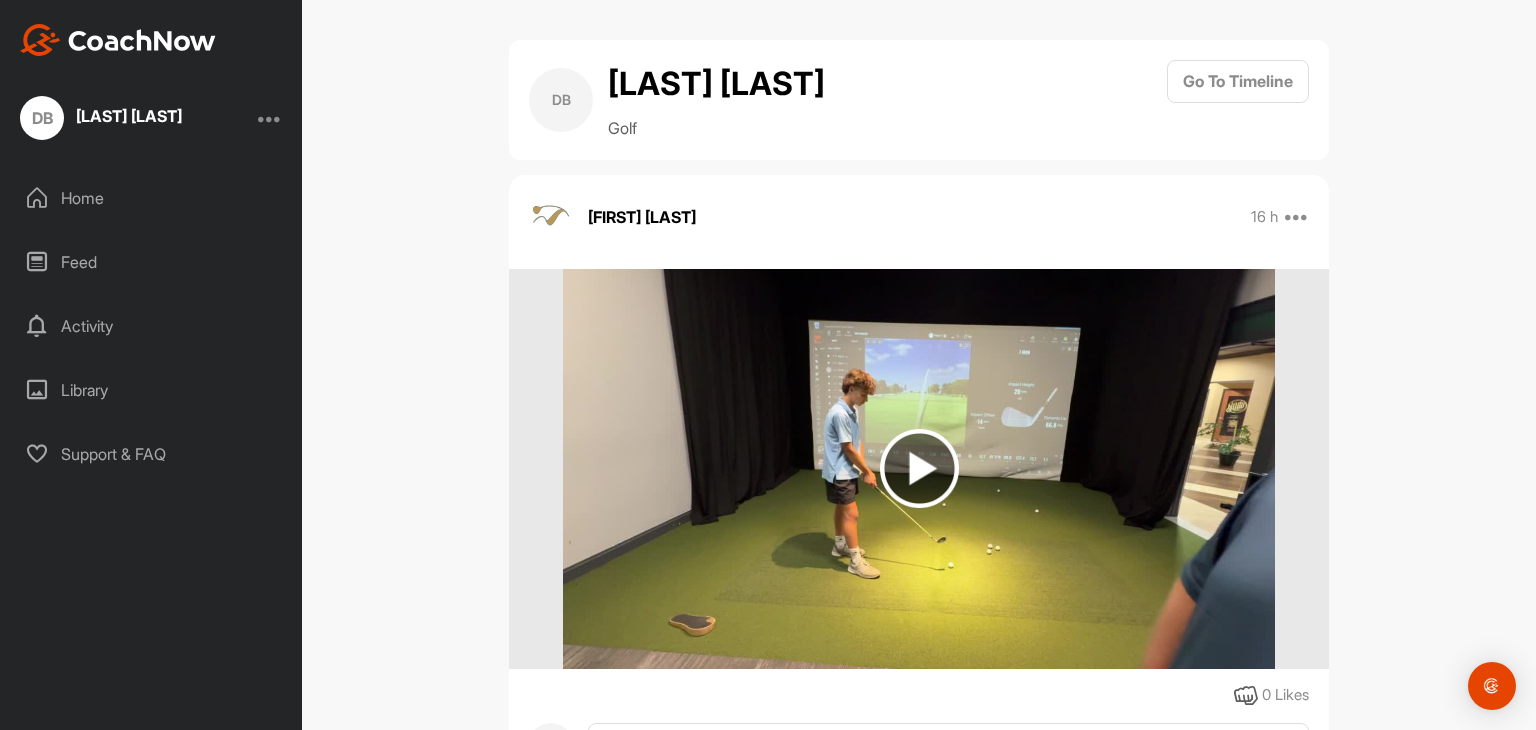 scroll, scrollTop: 103, scrollLeft: 0, axis: vertical 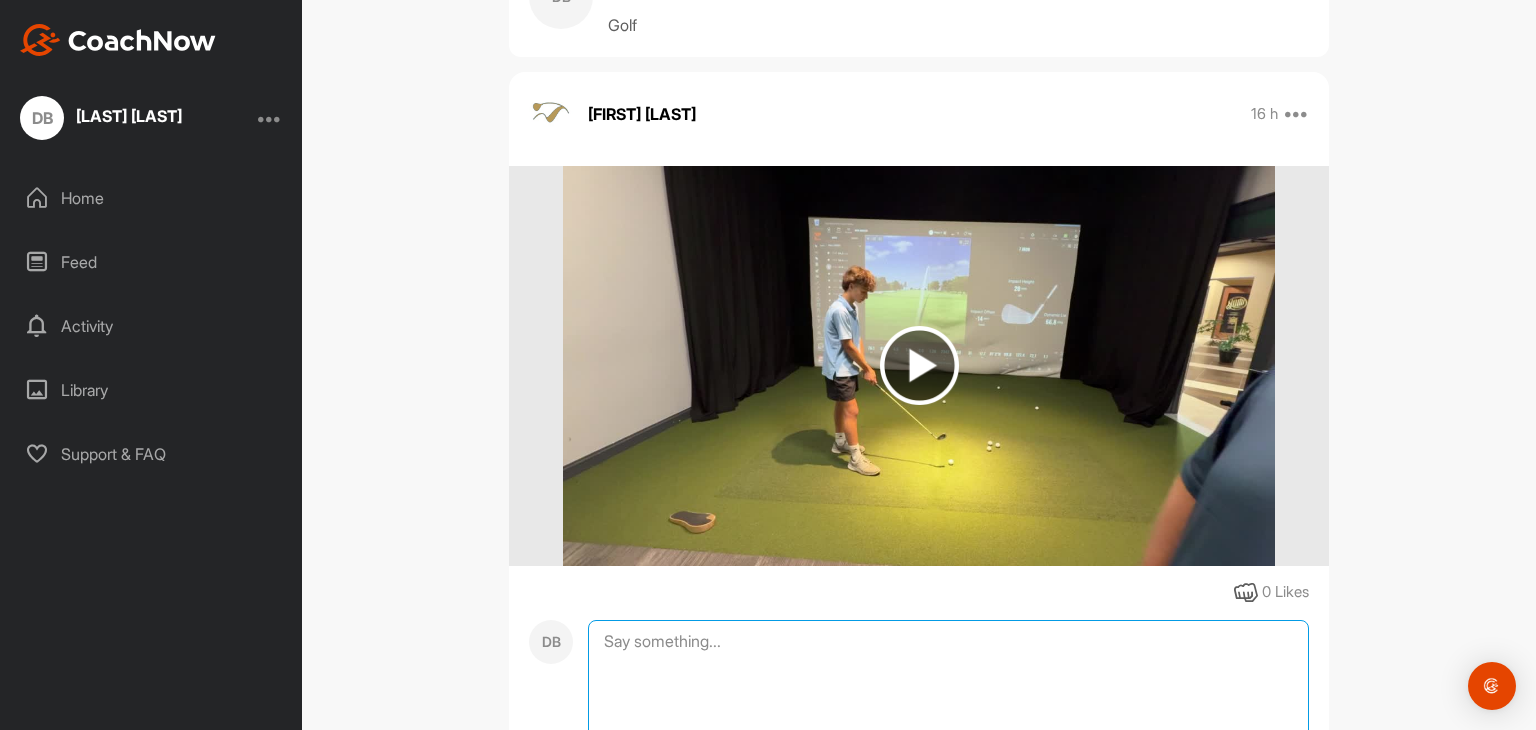 click at bounding box center [948, 720] 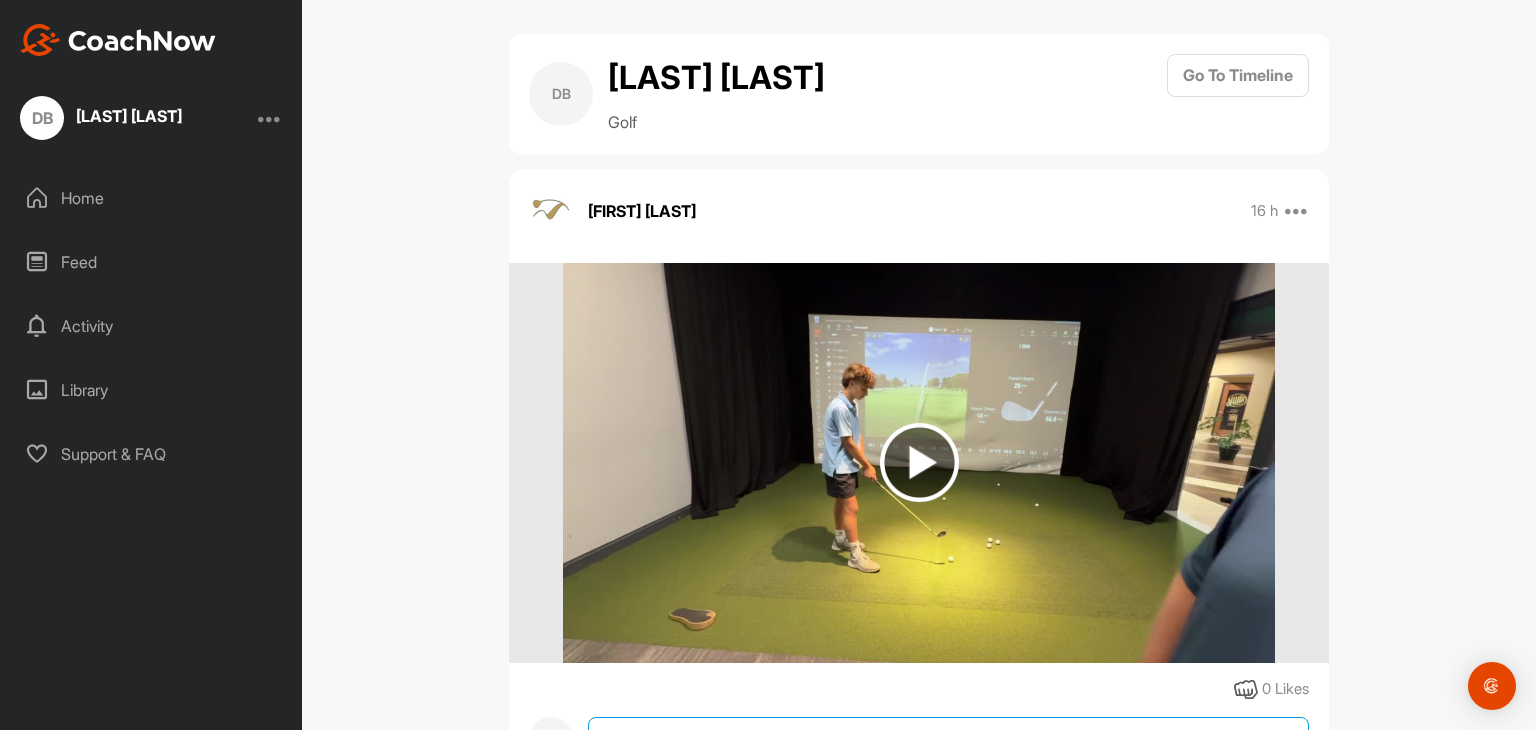 scroll, scrollTop: 5, scrollLeft: 0, axis: vertical 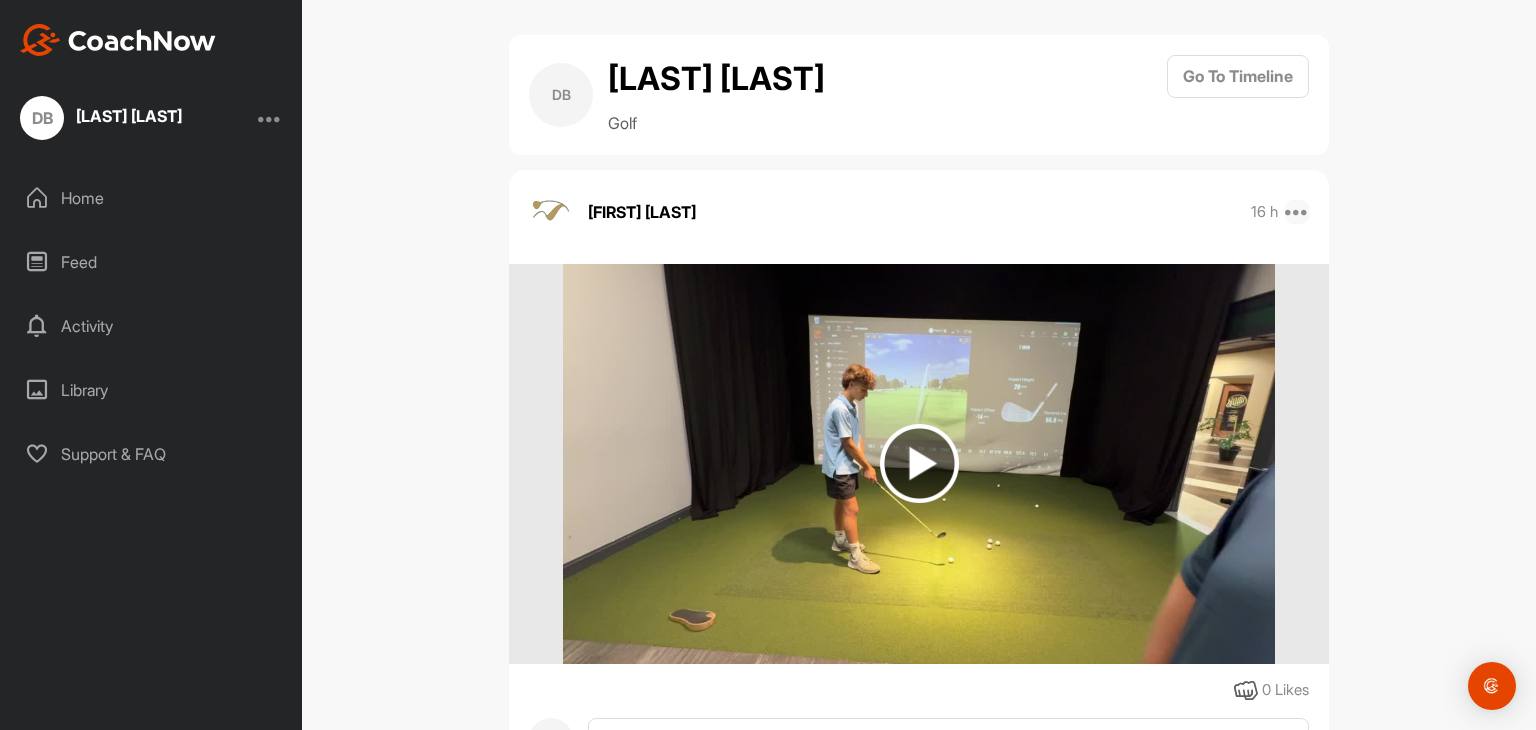 click at bounding box center (1297, 212) 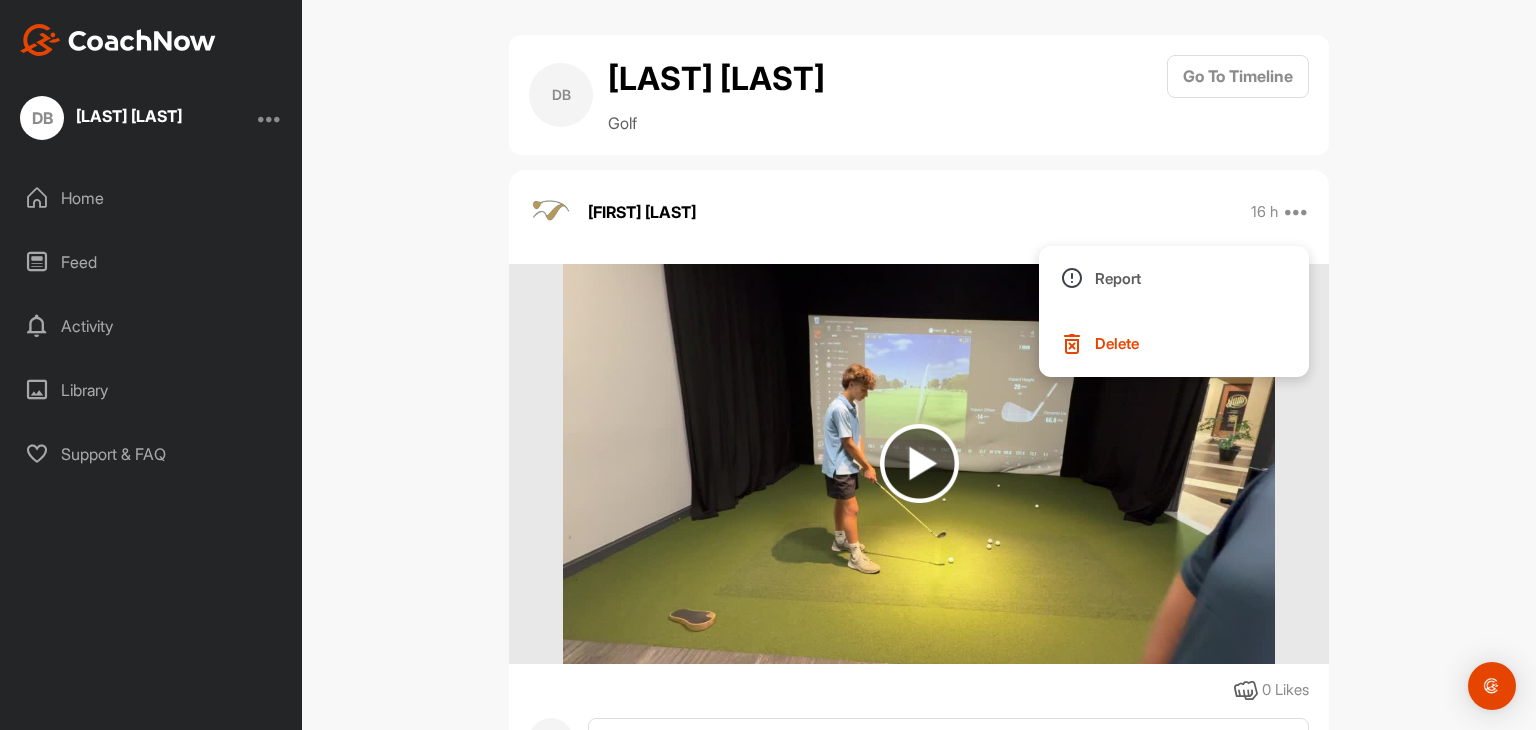 click on "DB [LAST] [LAST] Golf Go To Timeline [FIRST] [LAST]   16 h Report Delete 0 Likes DB   Media   Cancel   Reply" at bounding box center [919, 365] 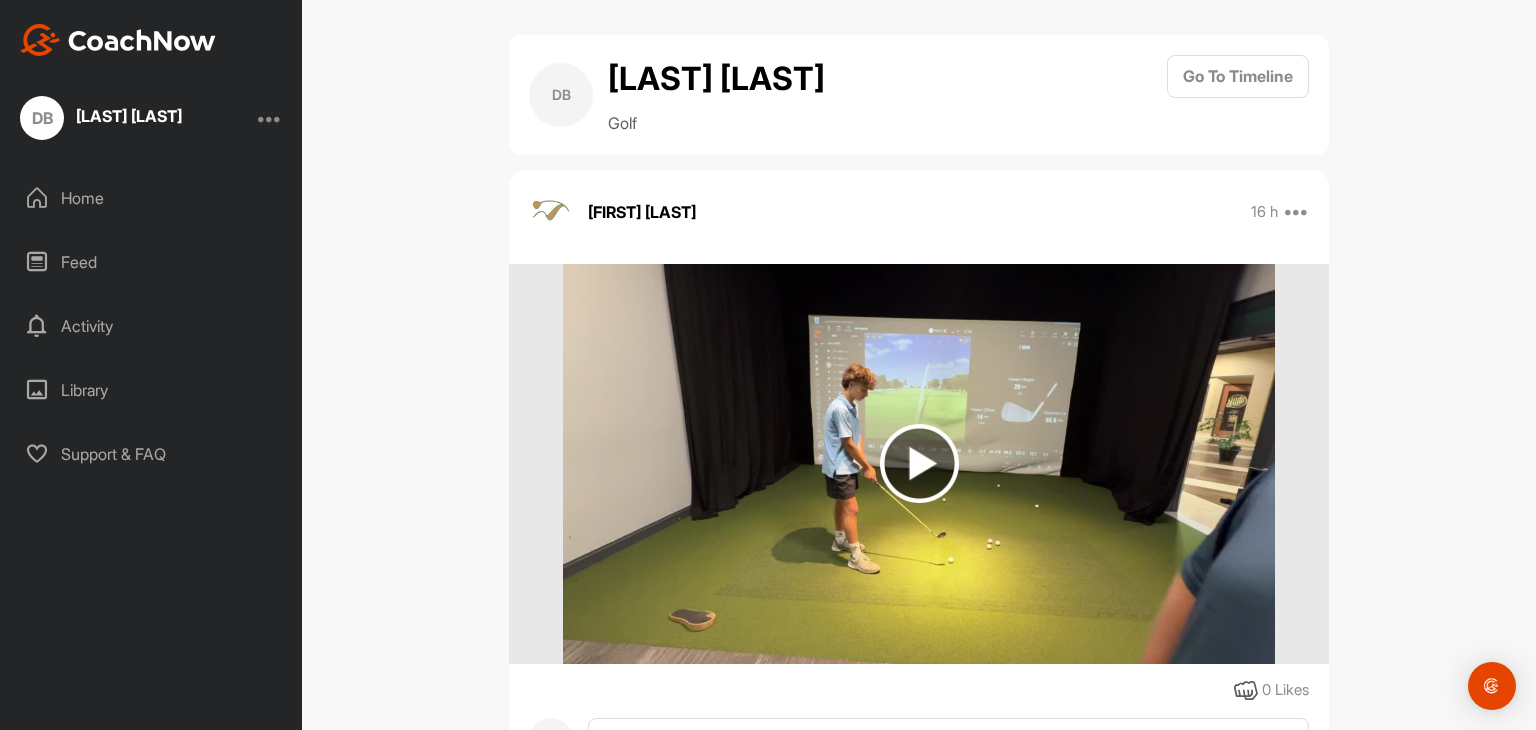 click at bounding box center (270, 118) 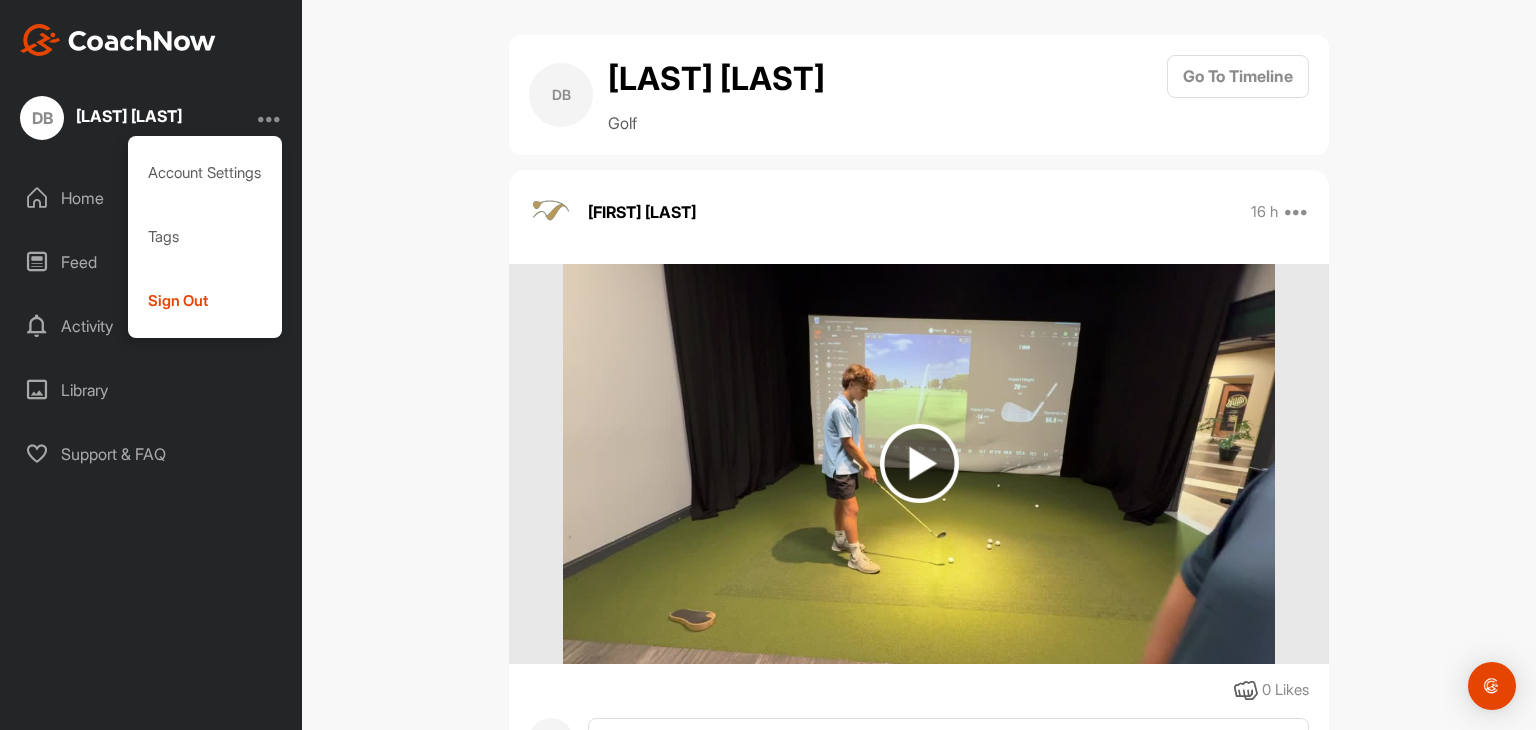 click on "DB [LAST] [LAST] Golf Go To Timeline [FIRST] [LAST]   16 h Report Delete 0 Likes DB   Media   Cancel   Reply" at bounding box center [919, 365] 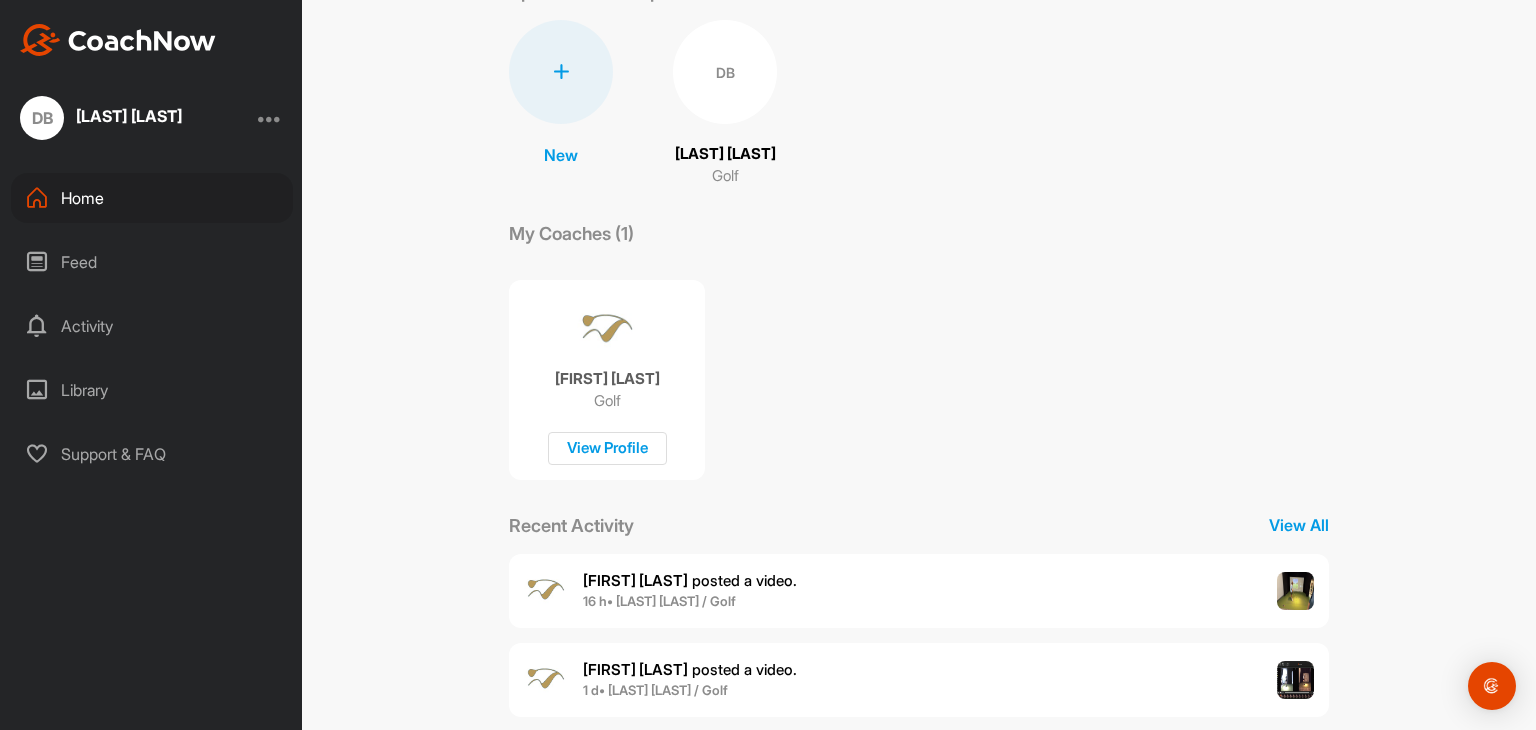 scroll, scrollTop: 171, scrollLeft: 0, axis: vertical 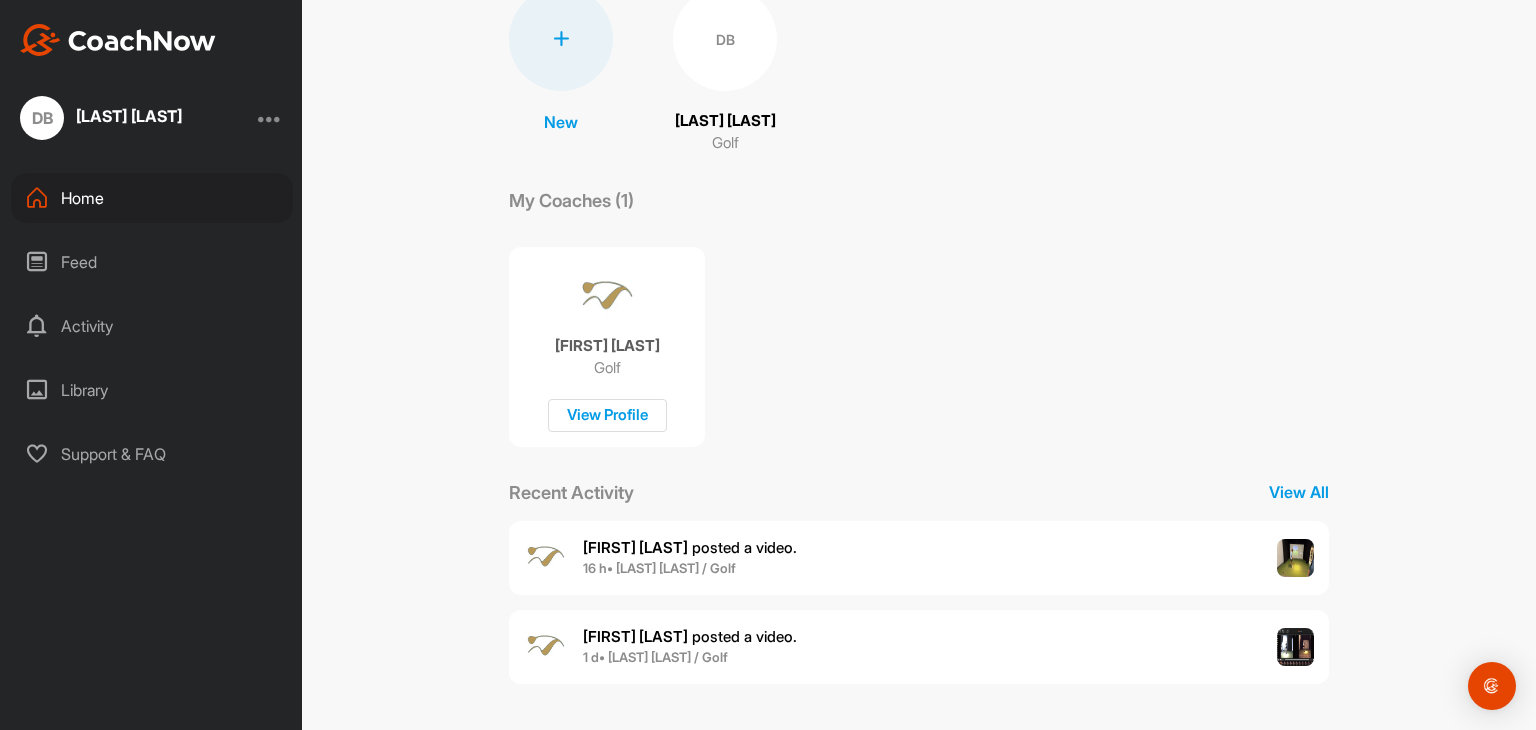 click on "[FIRST] [LAST]   posted a video . 16 h  • [LAST] [LAST] / Golf" at bounding box center [919, 647] 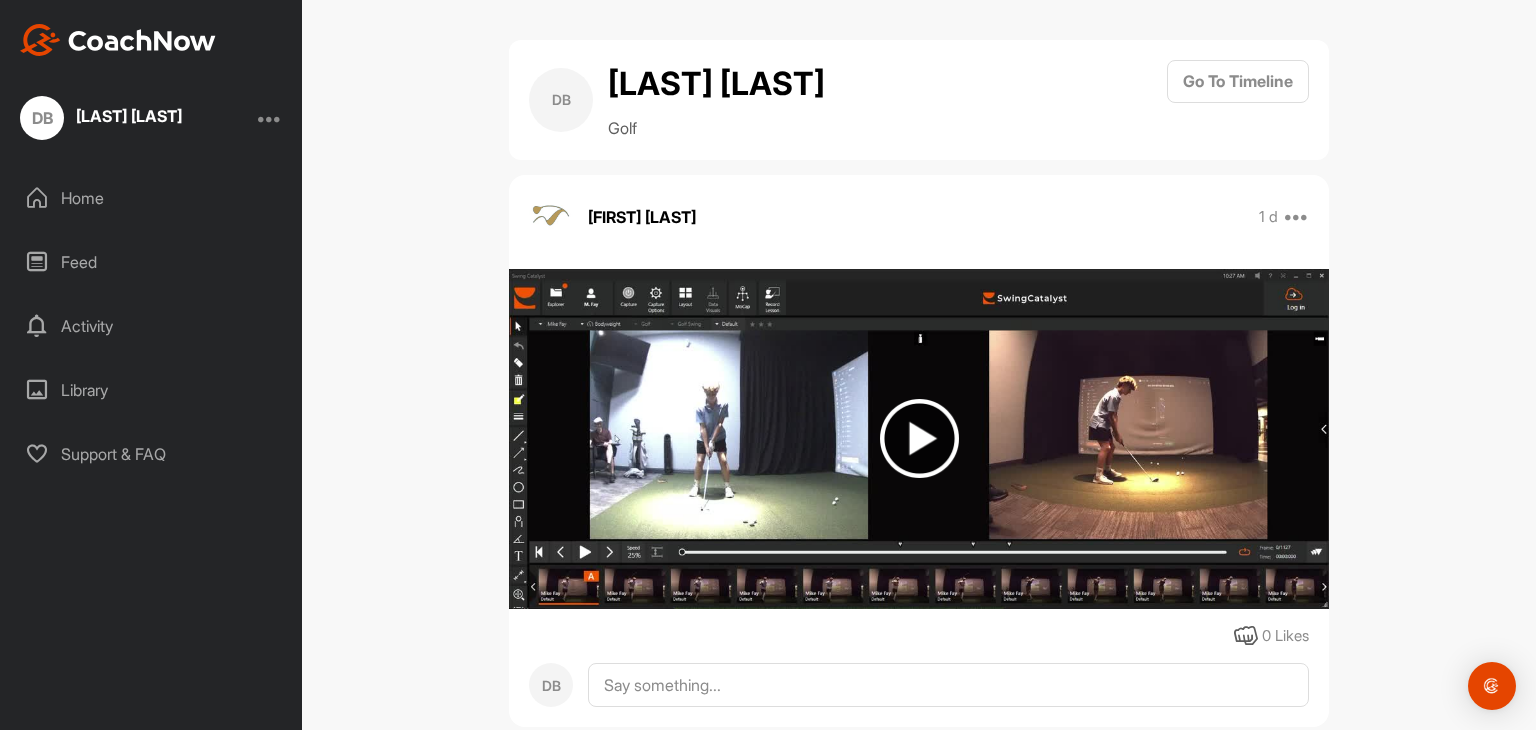 click at bounding box center (919, 438) 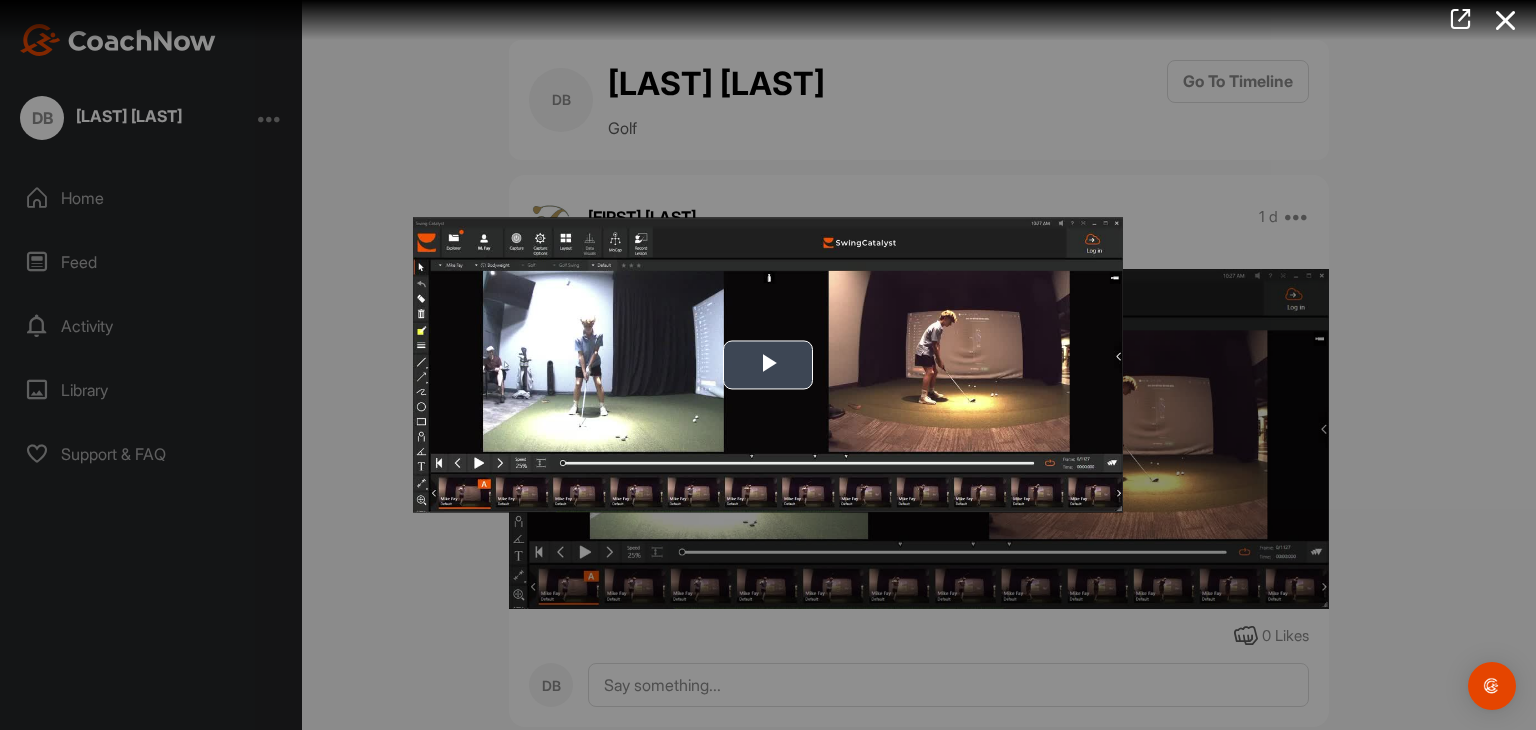 click at bounding box center (768, 365) 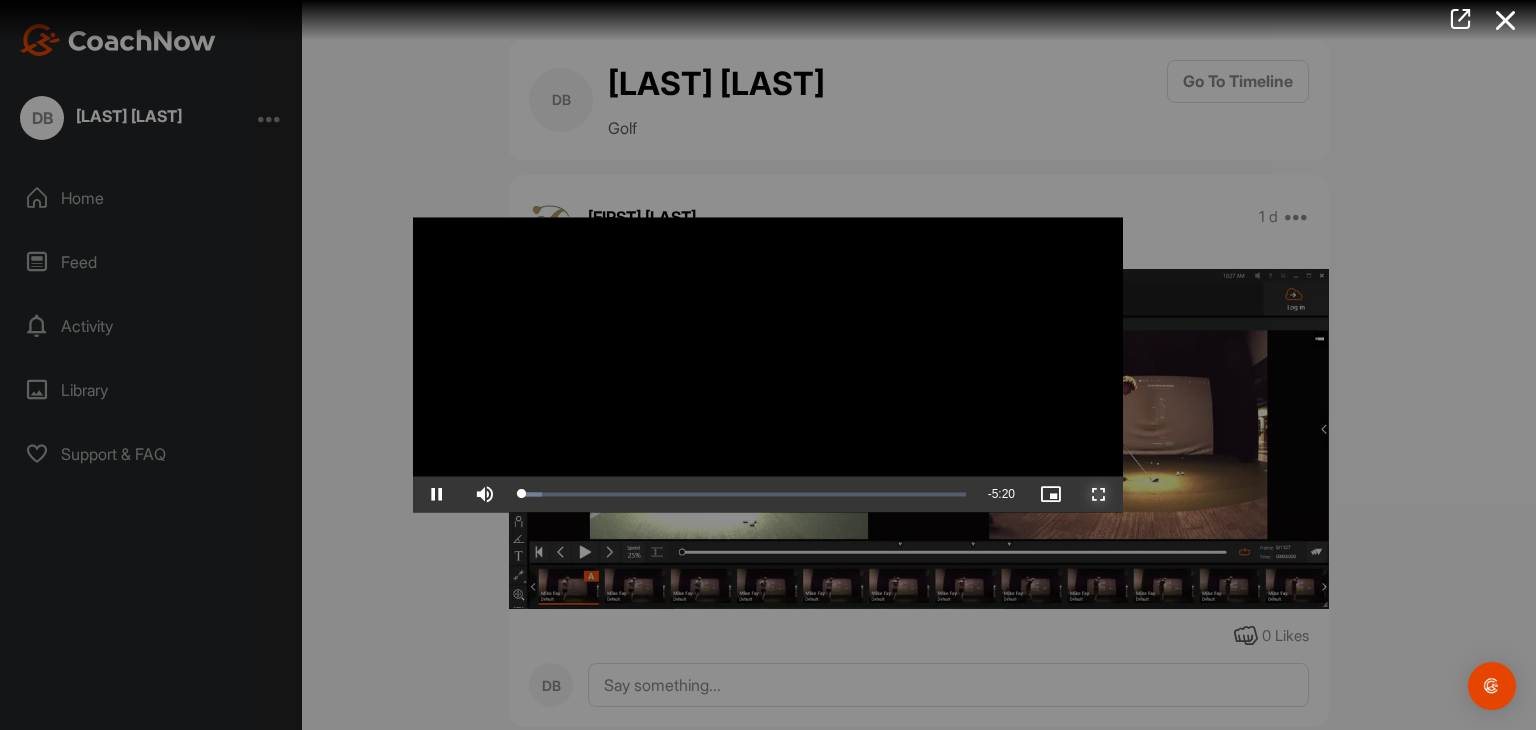 click at bounding box center [1099, 495] 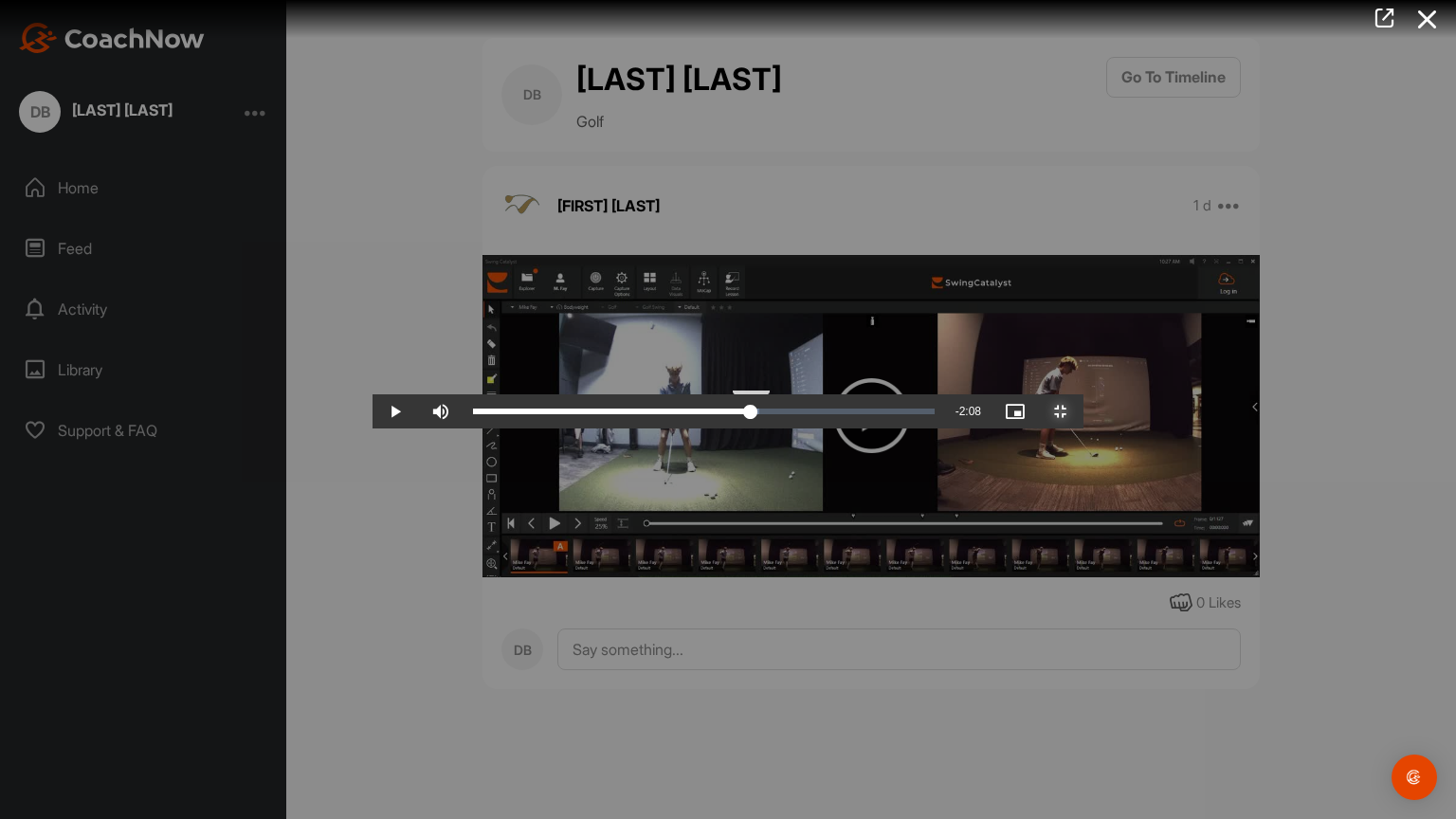 click on "Loaded :  62.02% 3:13 3:13" at bounding box center [703, 411] 